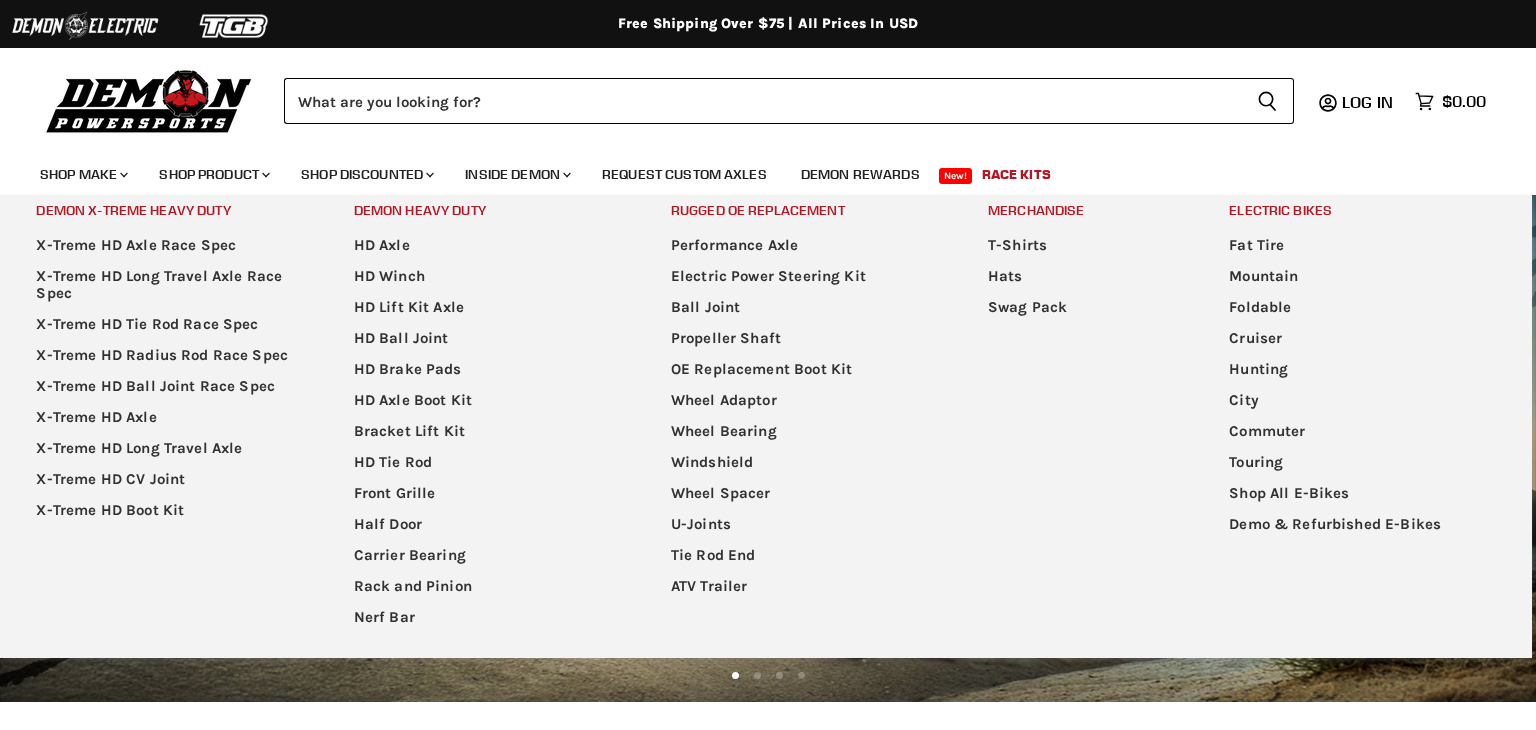 scroll, scrollTop: 0, scrollLeft: 0, axis: both 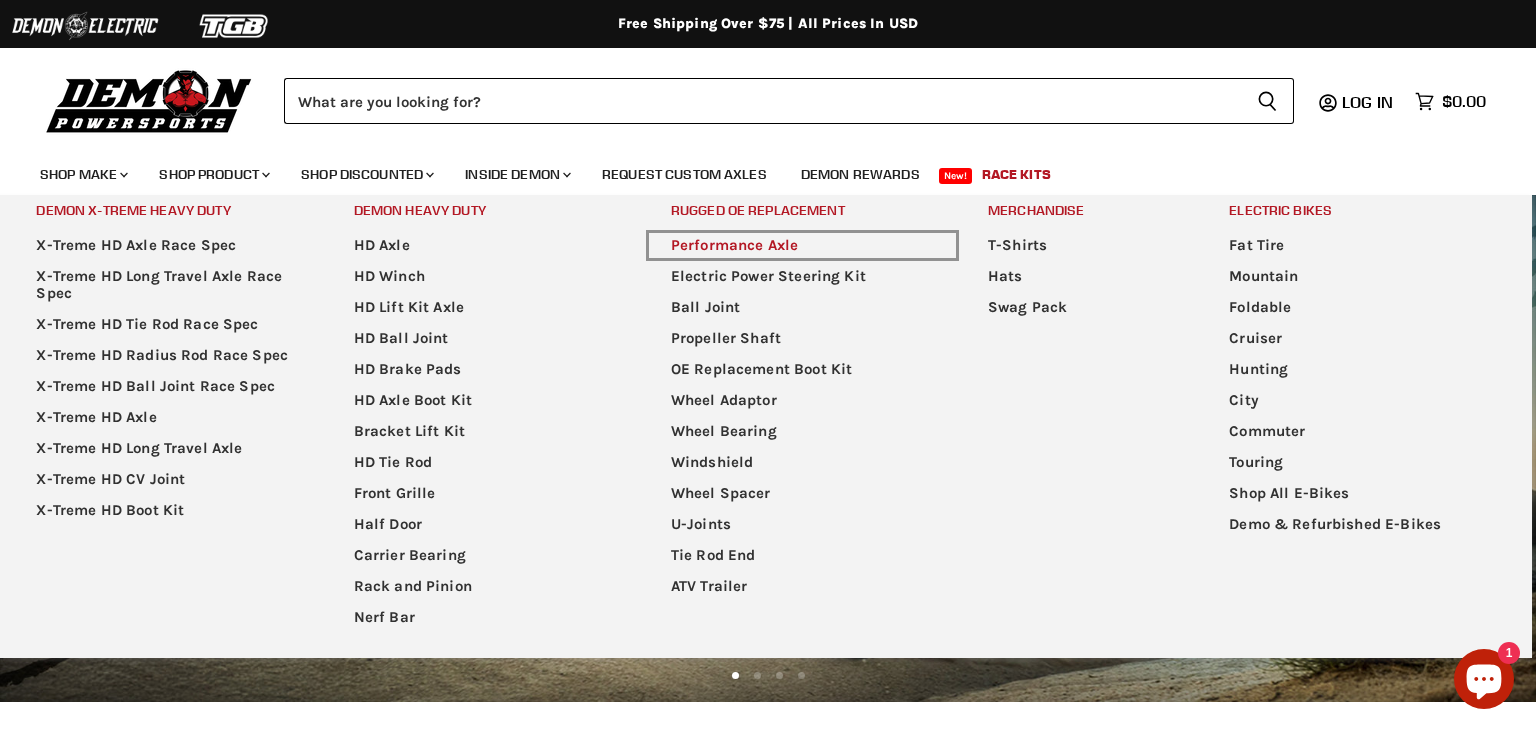 click on "Performance Axle" at bounding box center [802, 245] 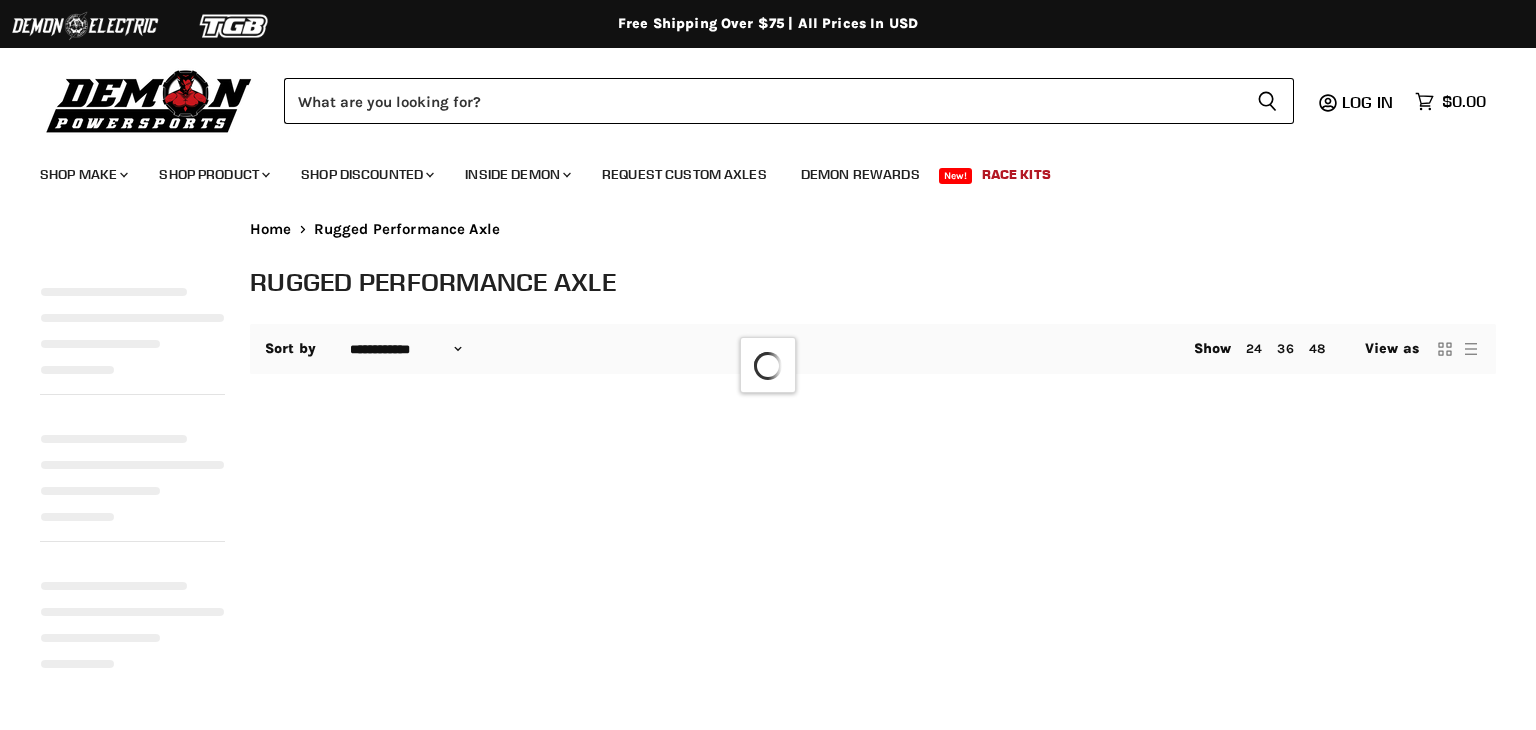 select on "**********" 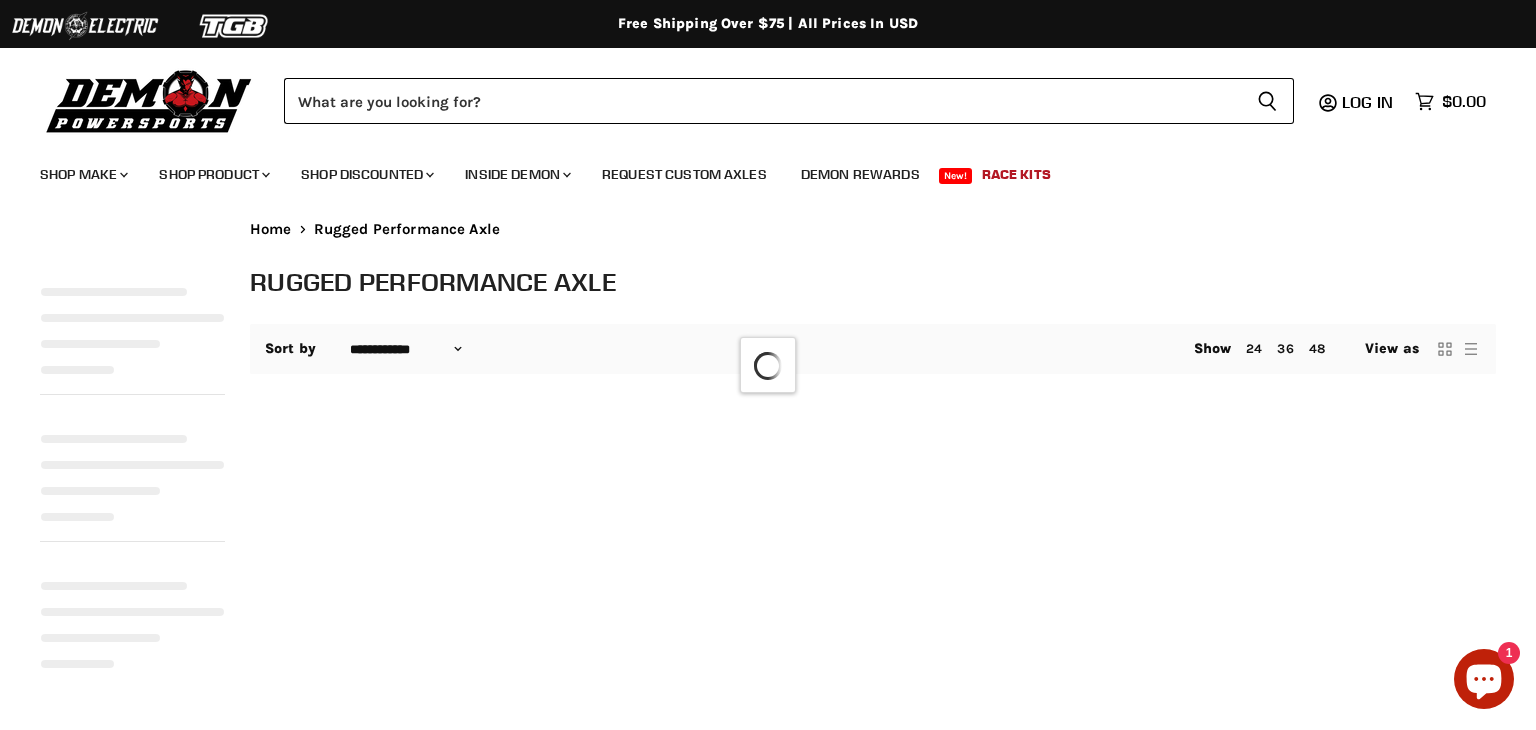 select on "**********" 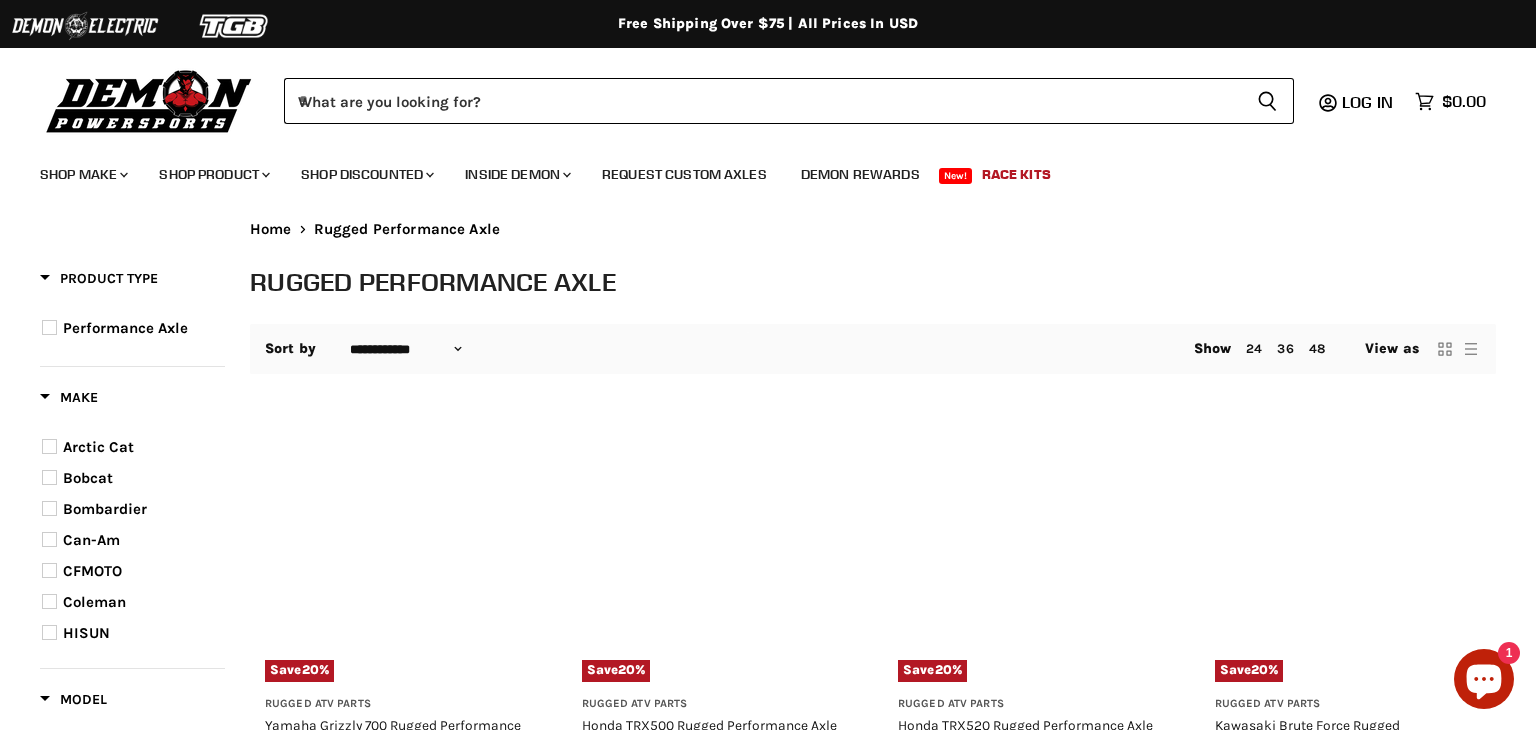scroll, scrollTop: 0, scrollLeft: 0, axis: both 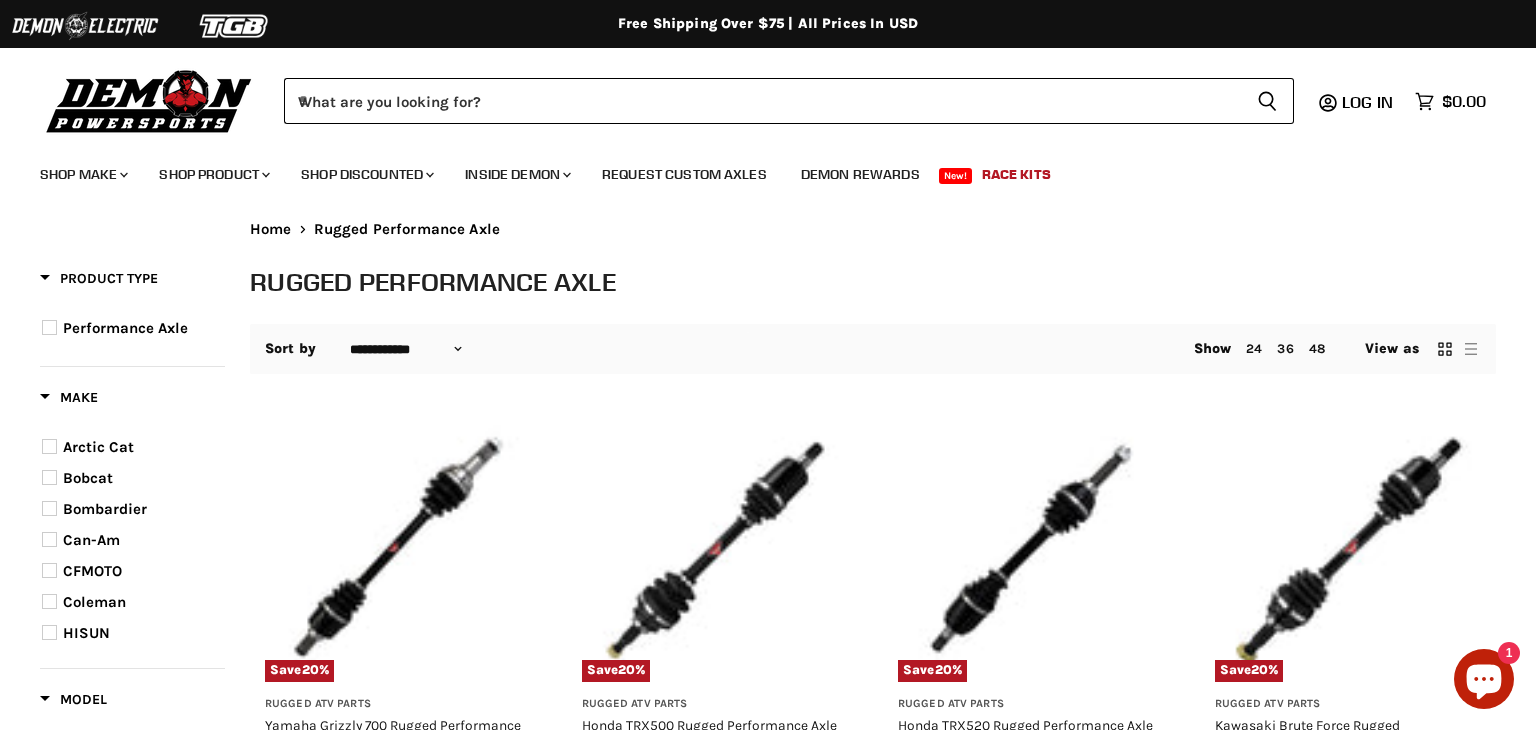 click at bounding box center [49, 539] 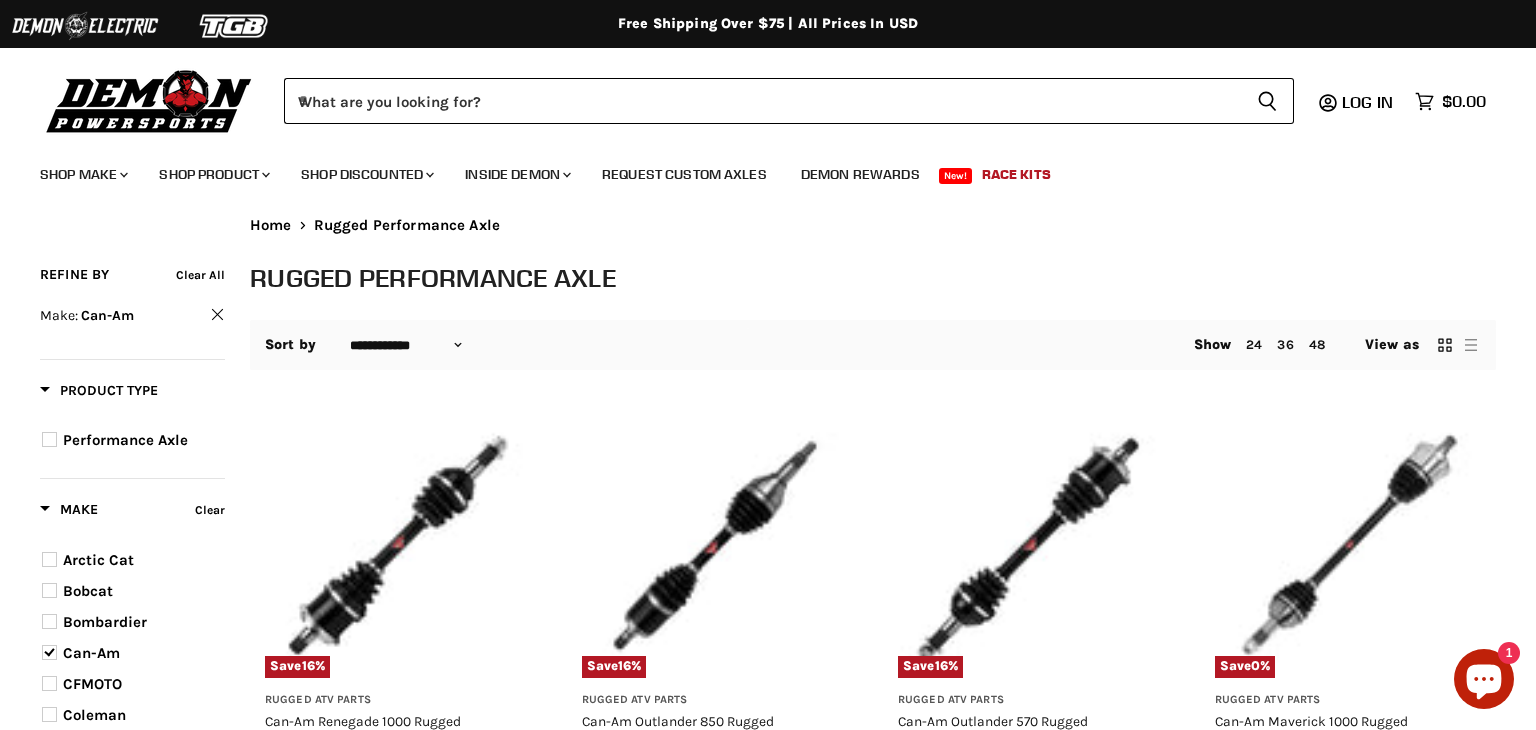 scroll, scrollTop: 6, scrollLeft: 0, axis: vertical 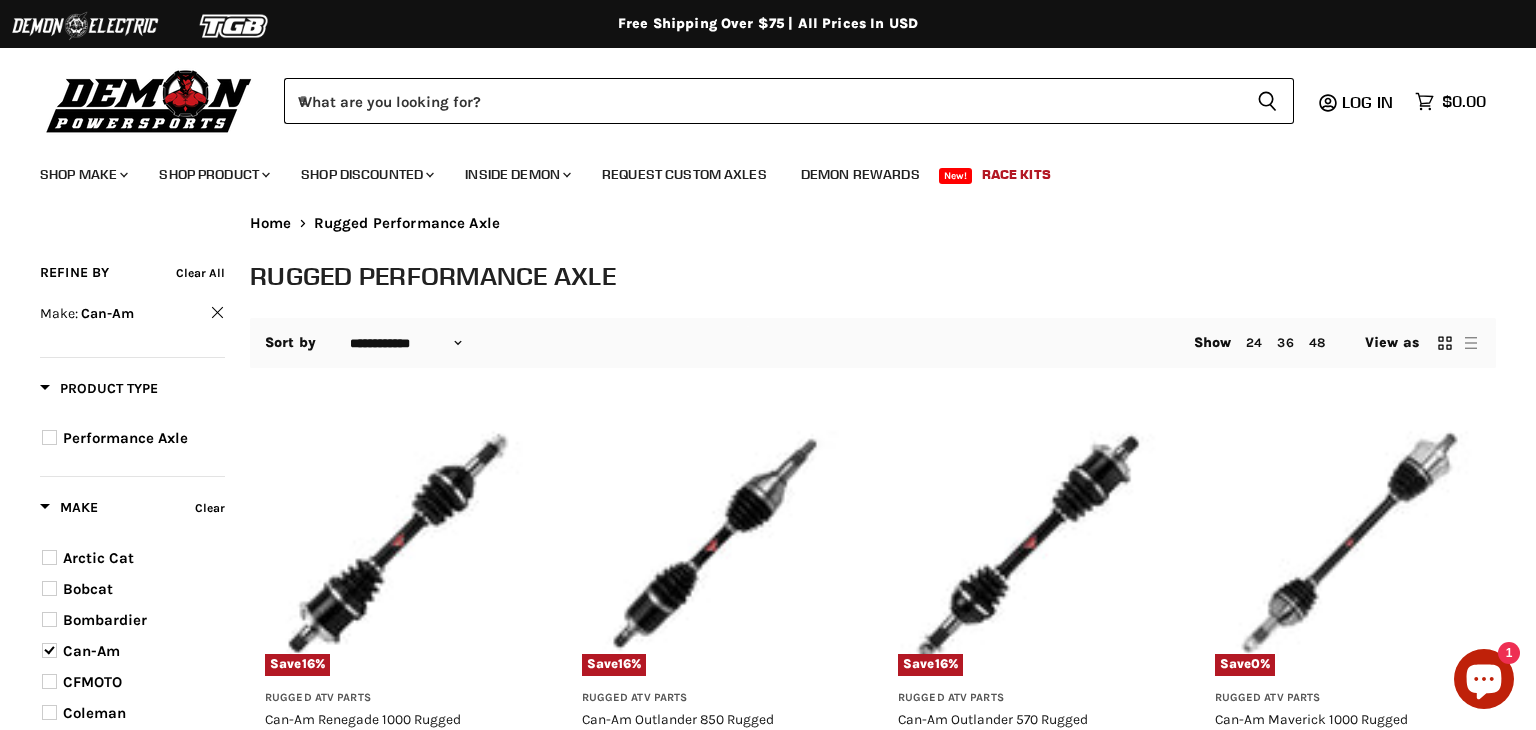 click on "Sort by" at bounding box center [290, 343] 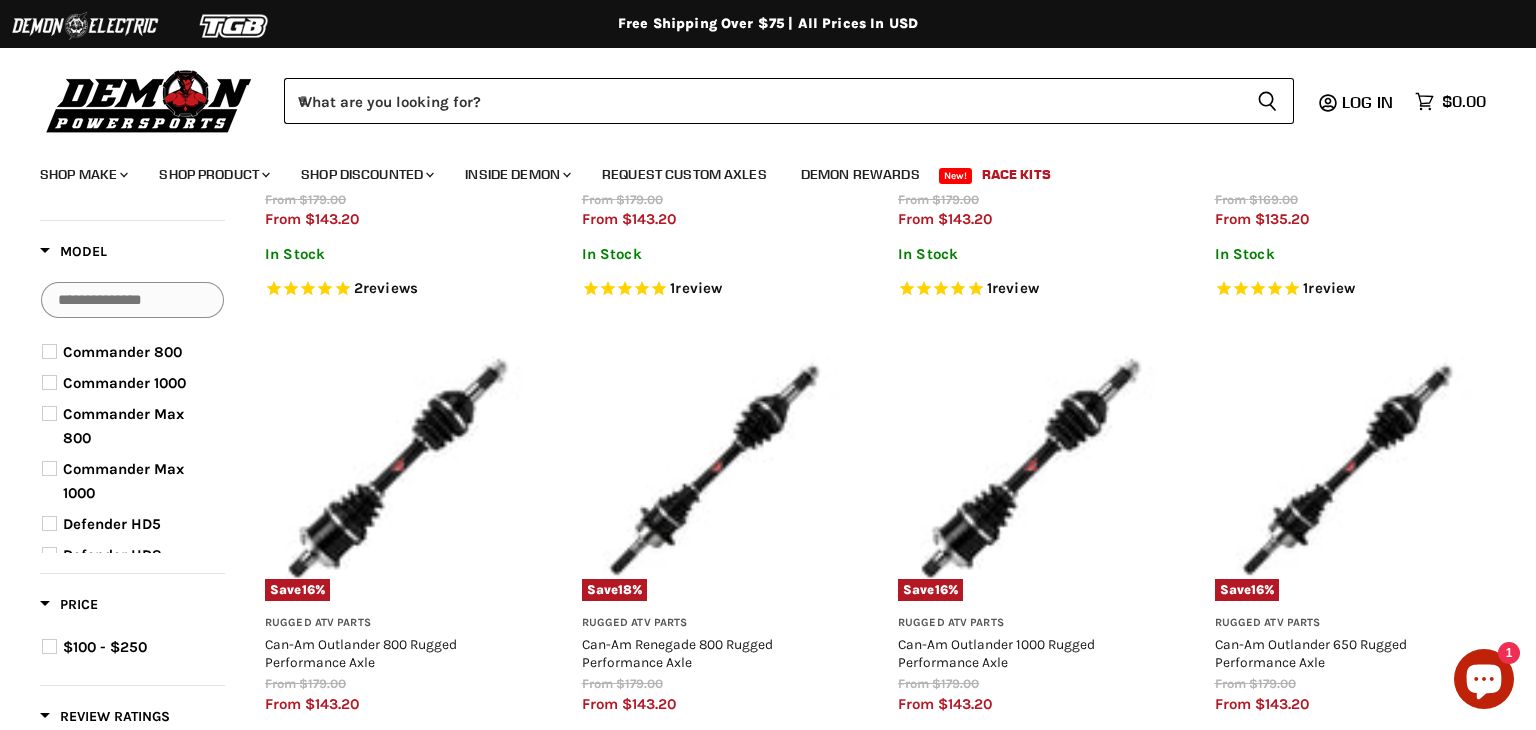 scroll, scrollTop: 570, scrollLeft: 0, axis: vertical 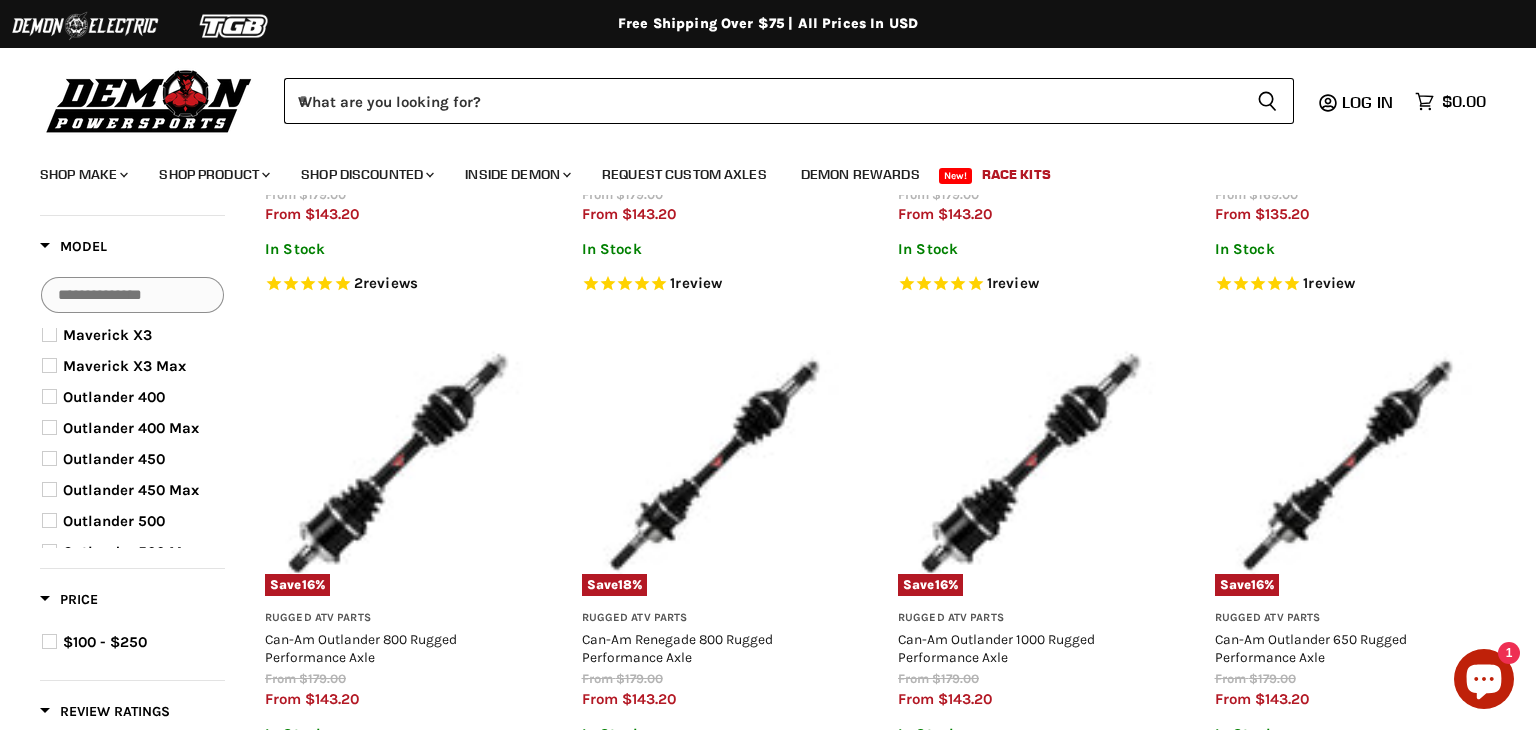 click on "Outlander 400" at bounding box center [114, 397] 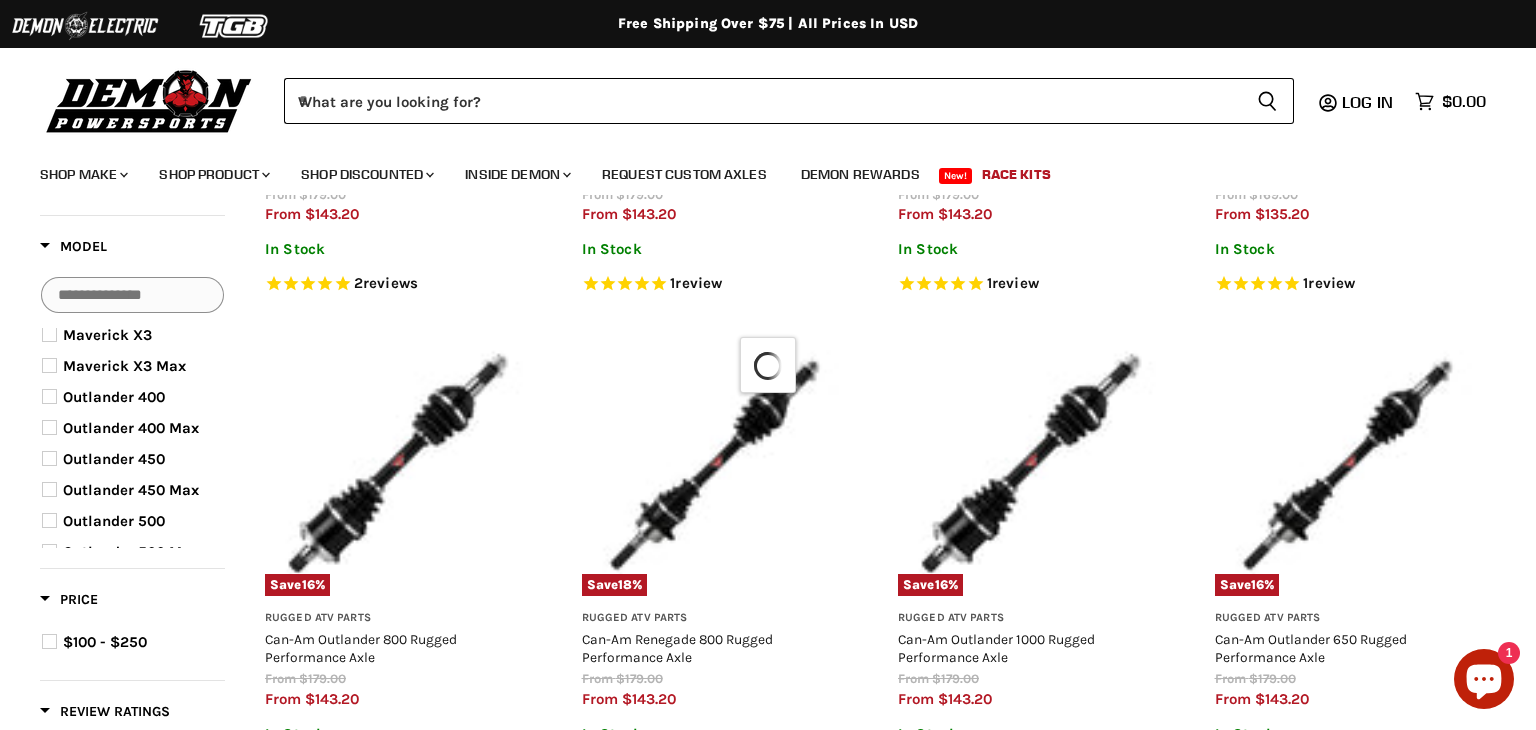 scroll, scrollTop: 421, scrollLeft: 0, axis: vertical 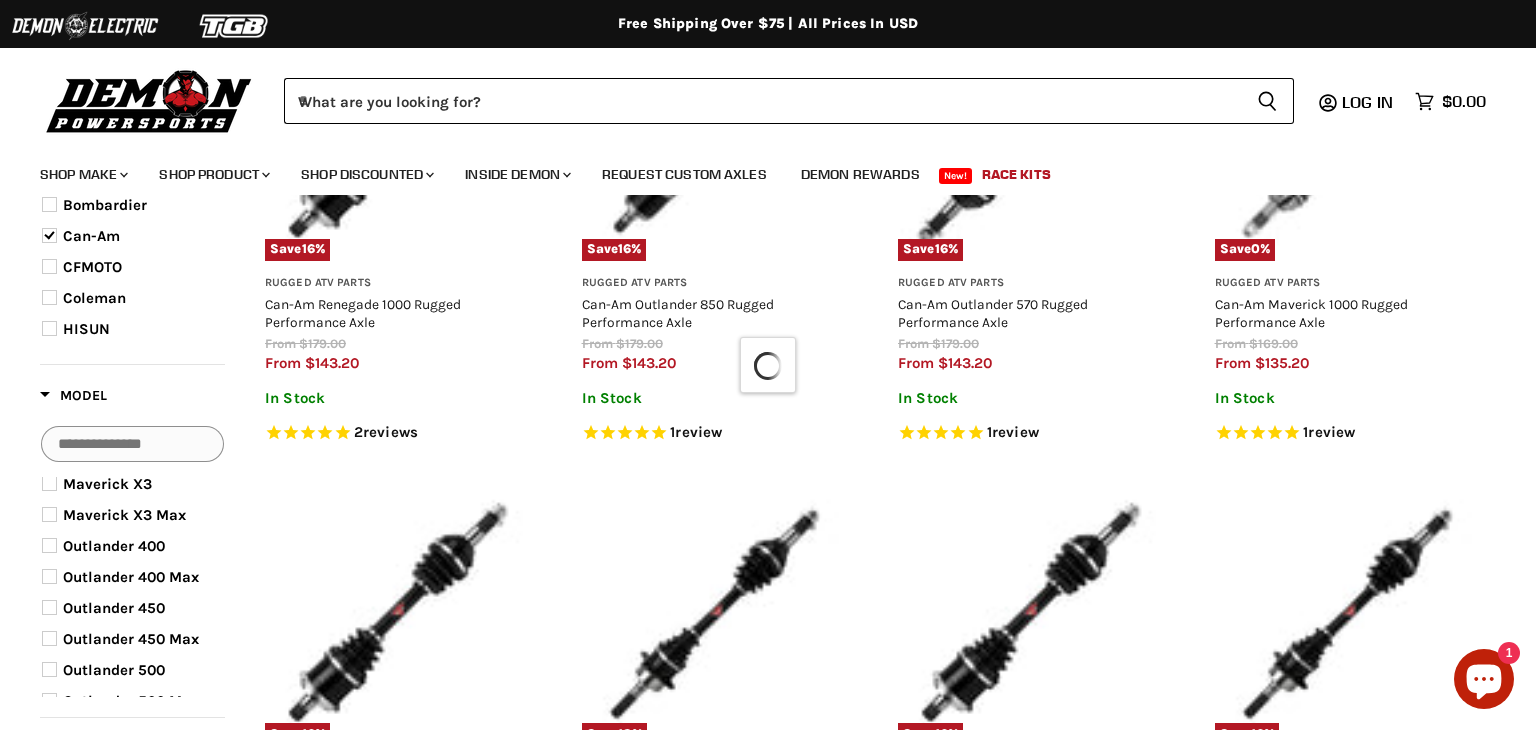 select on "**********" 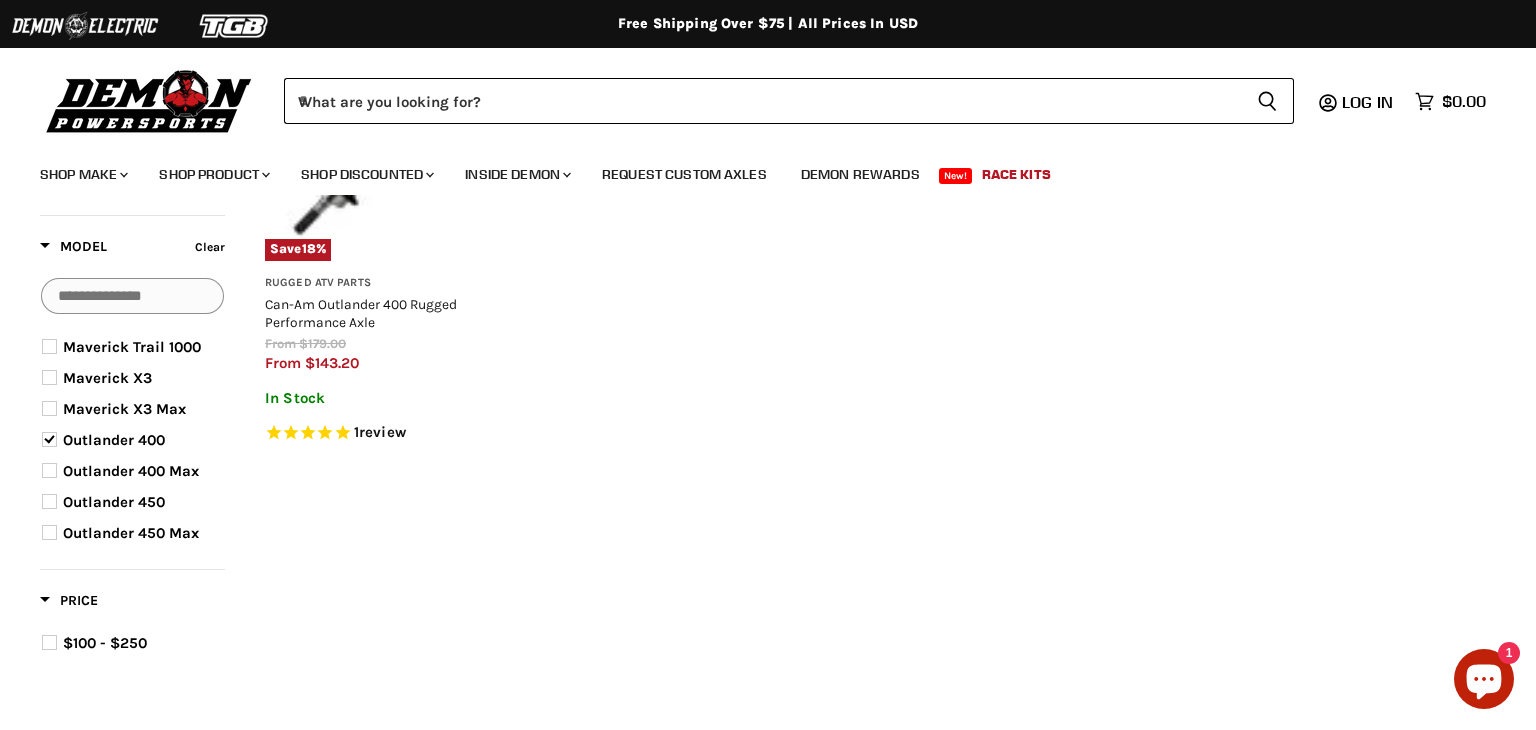 scroll, scrollTop: 534, scrollLeft: 0, axis: vertical 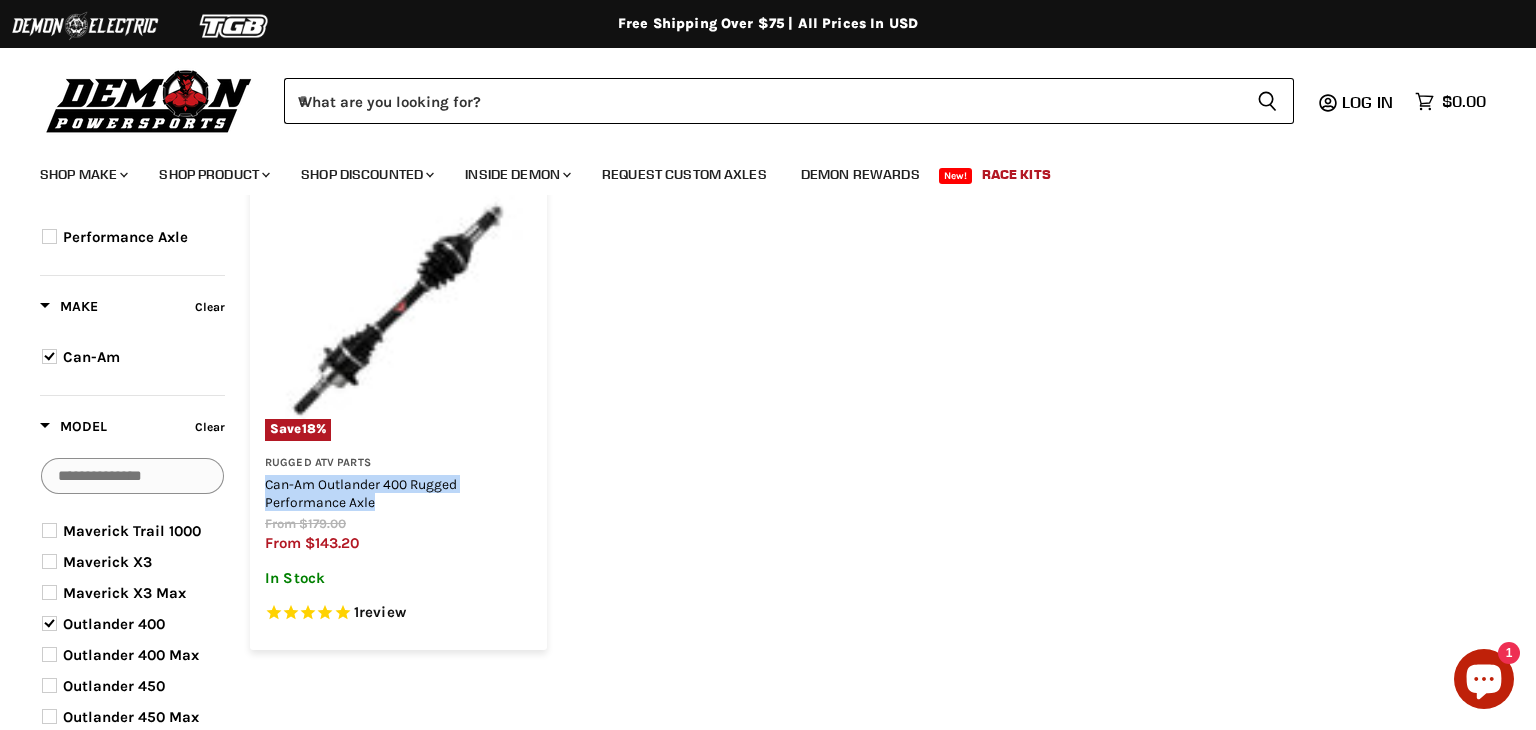 click on "Save  18 % Rugged ATV Parts Can-Am Outlander 400 Rugged Performance Axle from   $179.00 from   $143.20 In Stock 1  review  Key Features: Designed to exceed meet or exceed OEM quality All internal components are precision machined and heat treated for a longer life span Pa View full details from   $179.00 from   $143.20 Save  18 %" at bounding box center (873, 399) 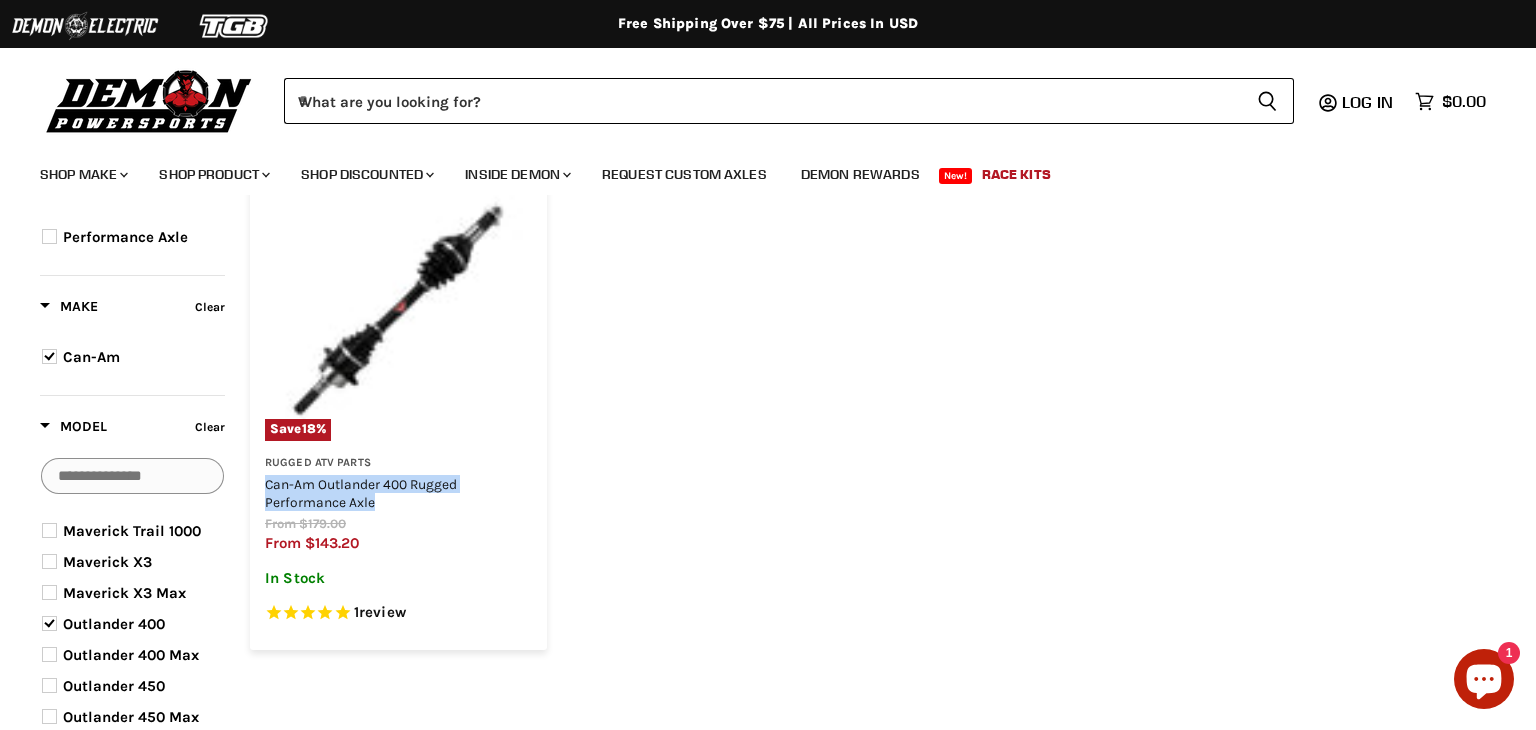 click on "Can-Am Outlander 400 Rugged Performance Axle" at bounding box center (398, 493) 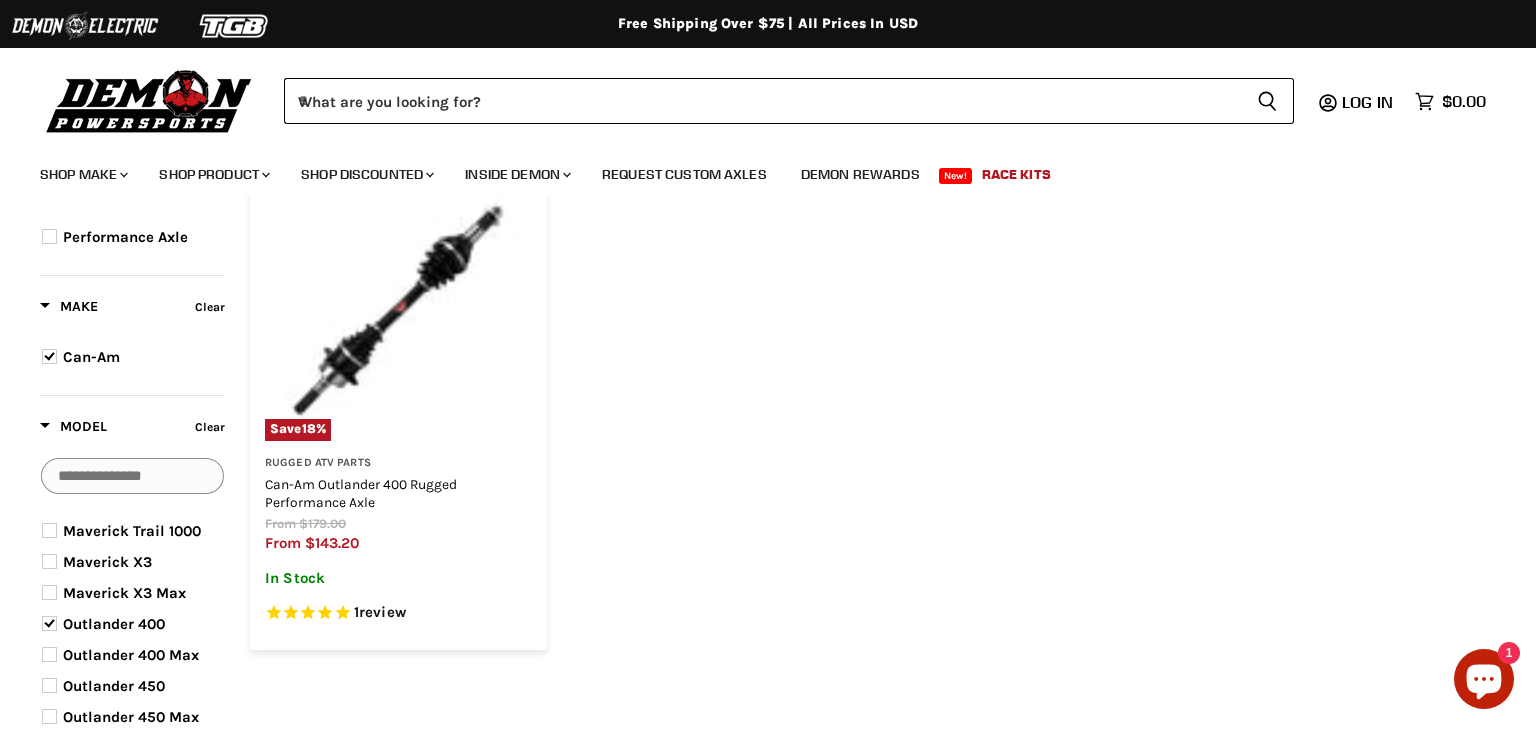 click on "Can-Am Outlander 400 Rugged Performance Axle" at bounding box center [361, 493] 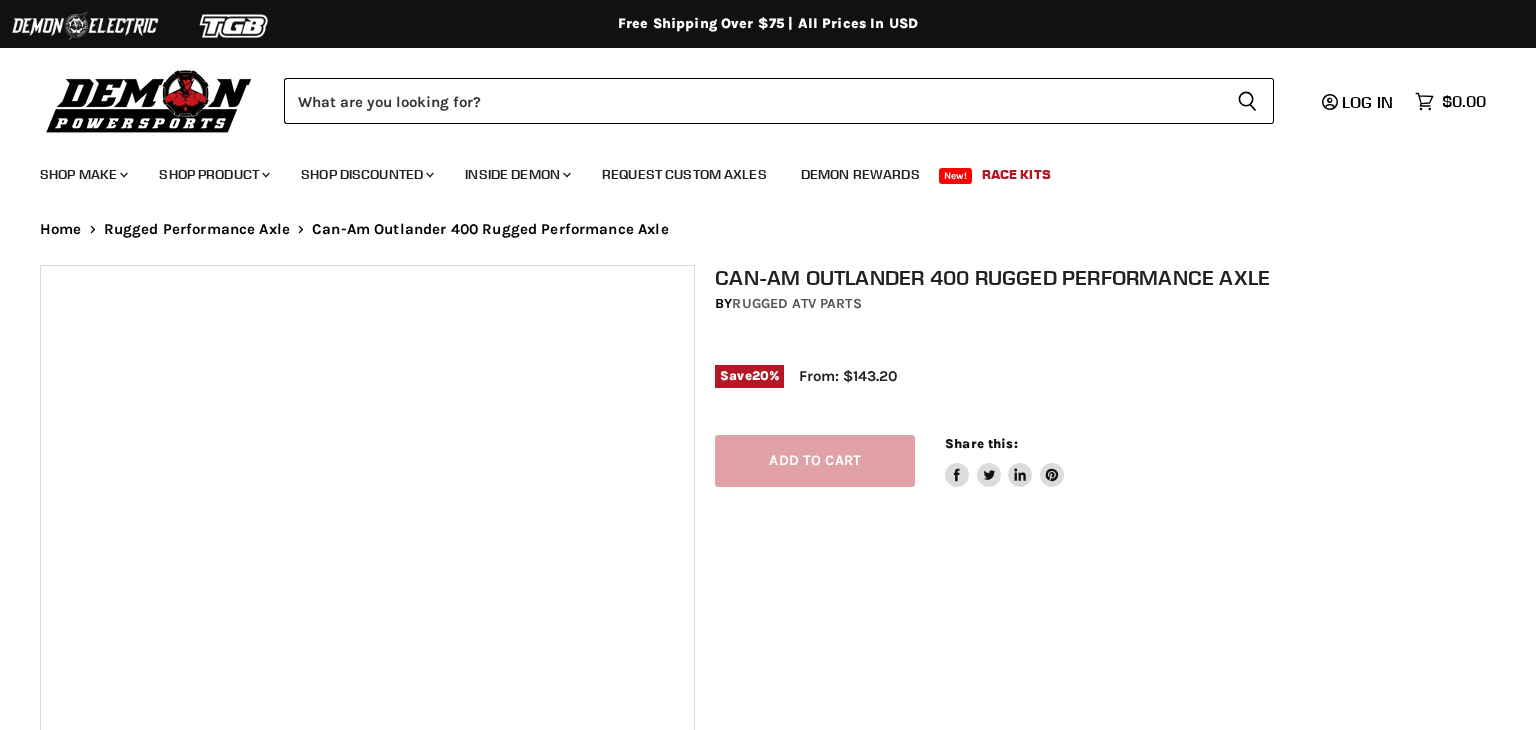 scroll, scrollTop: 0, scrollLeft: 0, axis: both 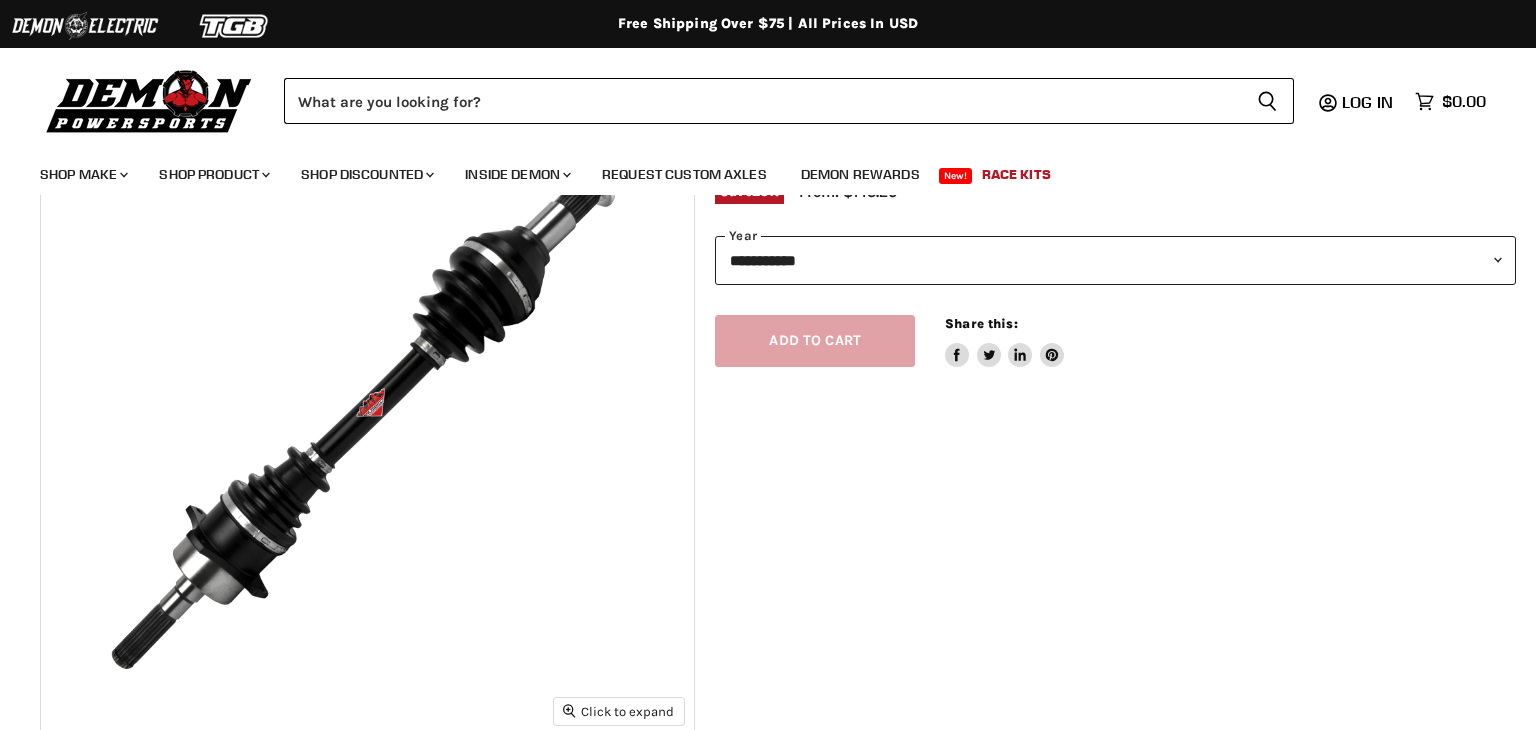 select on "******" 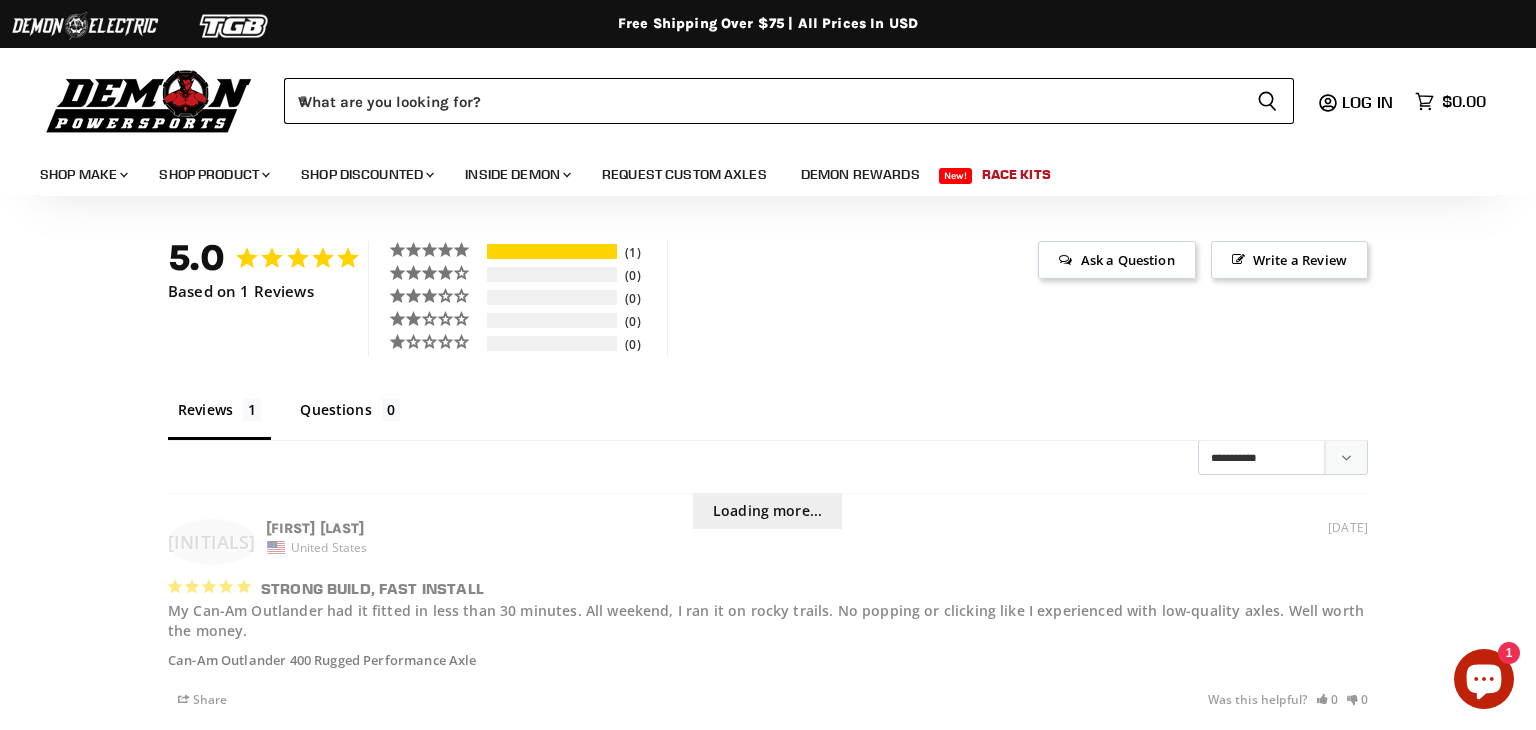 select on "******" 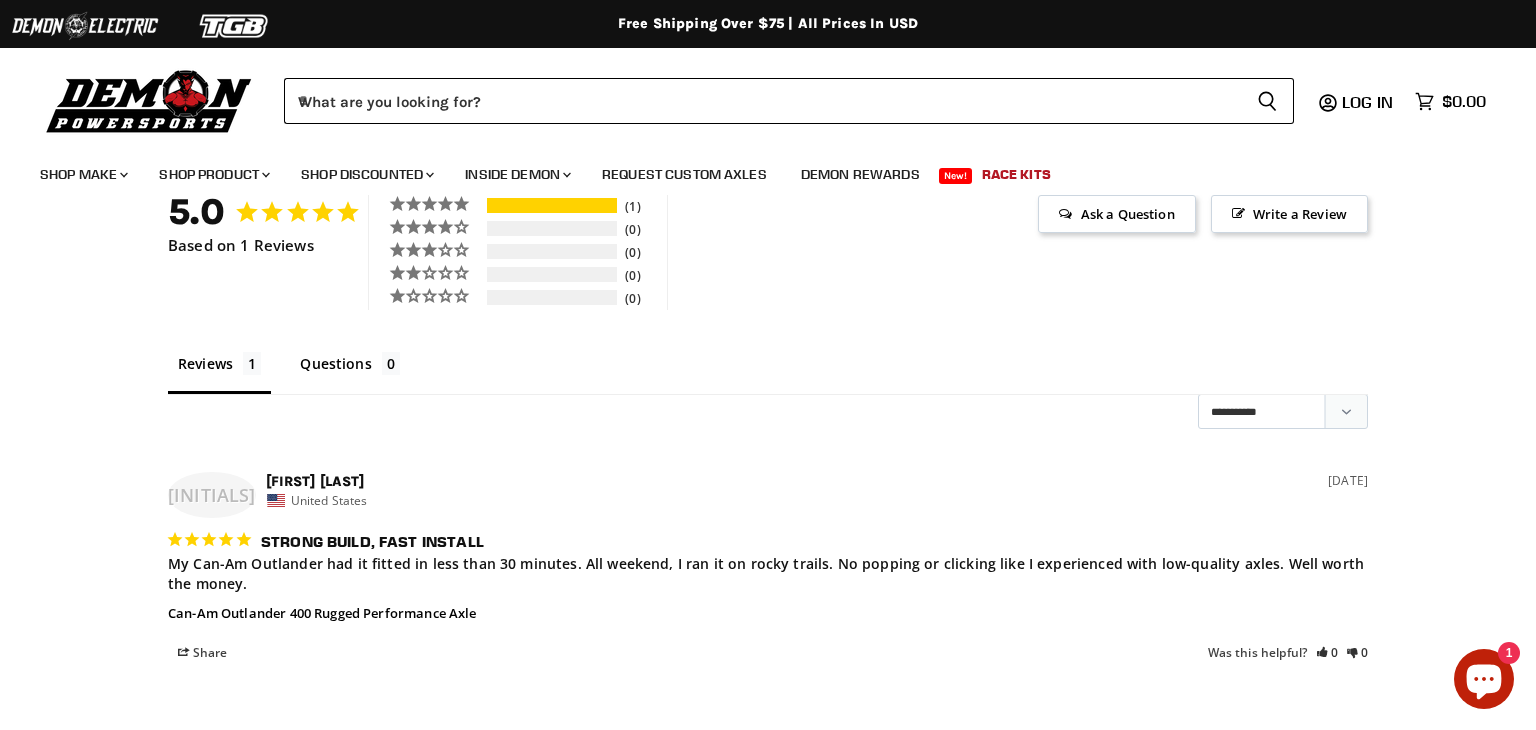 scroll, scrollTop: 1183, scrollLeft: 0, axis: vertical 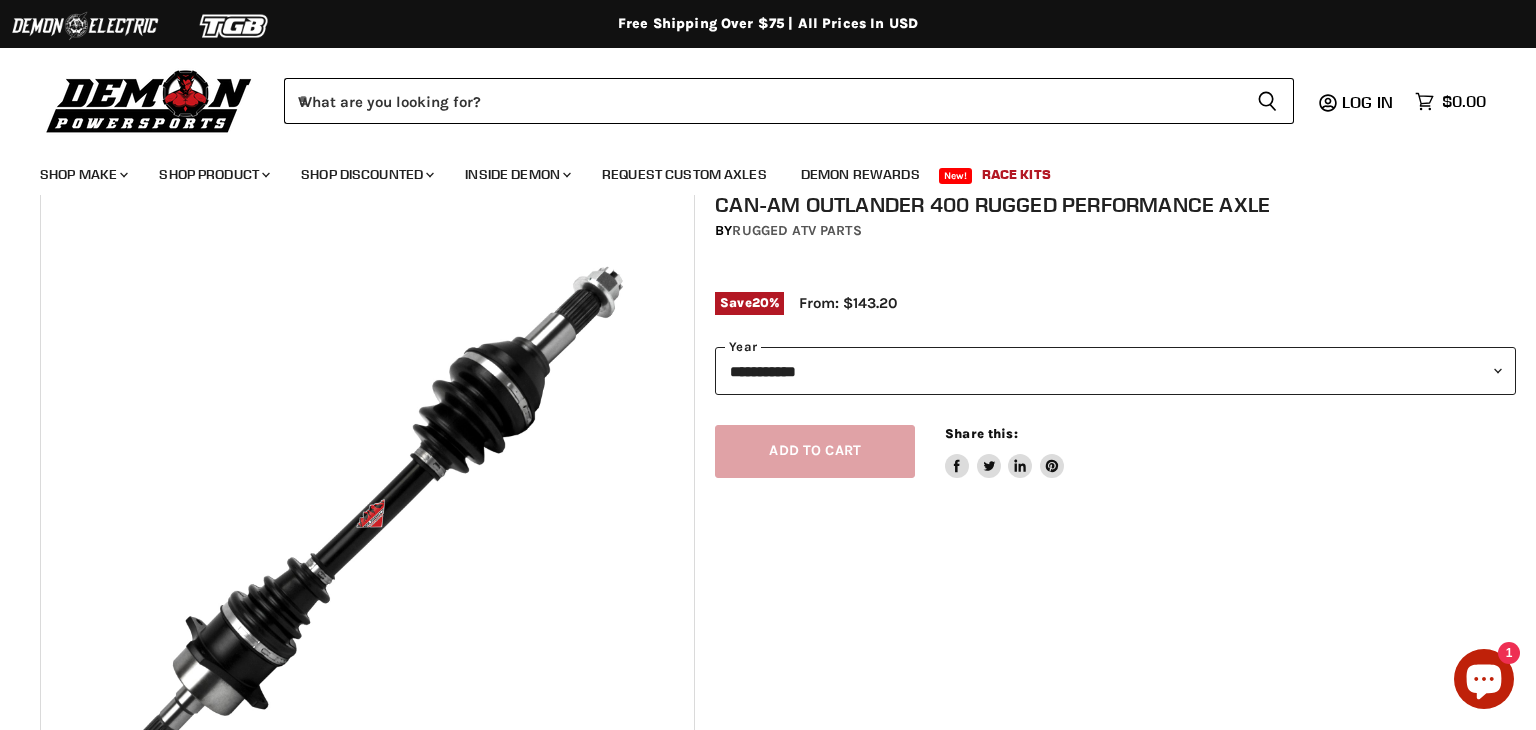 click on "**********" at bounding box center [1115, 371] 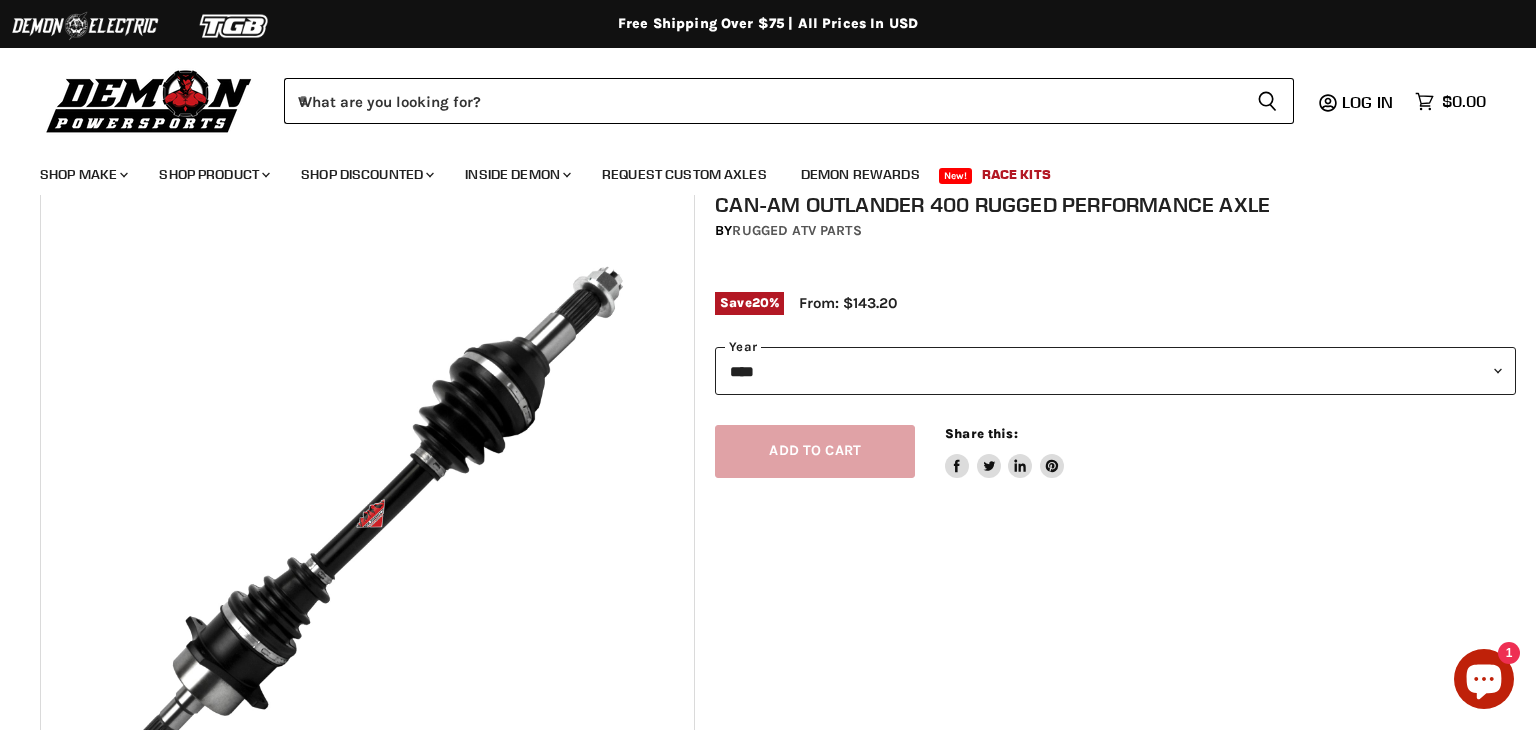 click on "**********" at bounding box center (1115, 371) 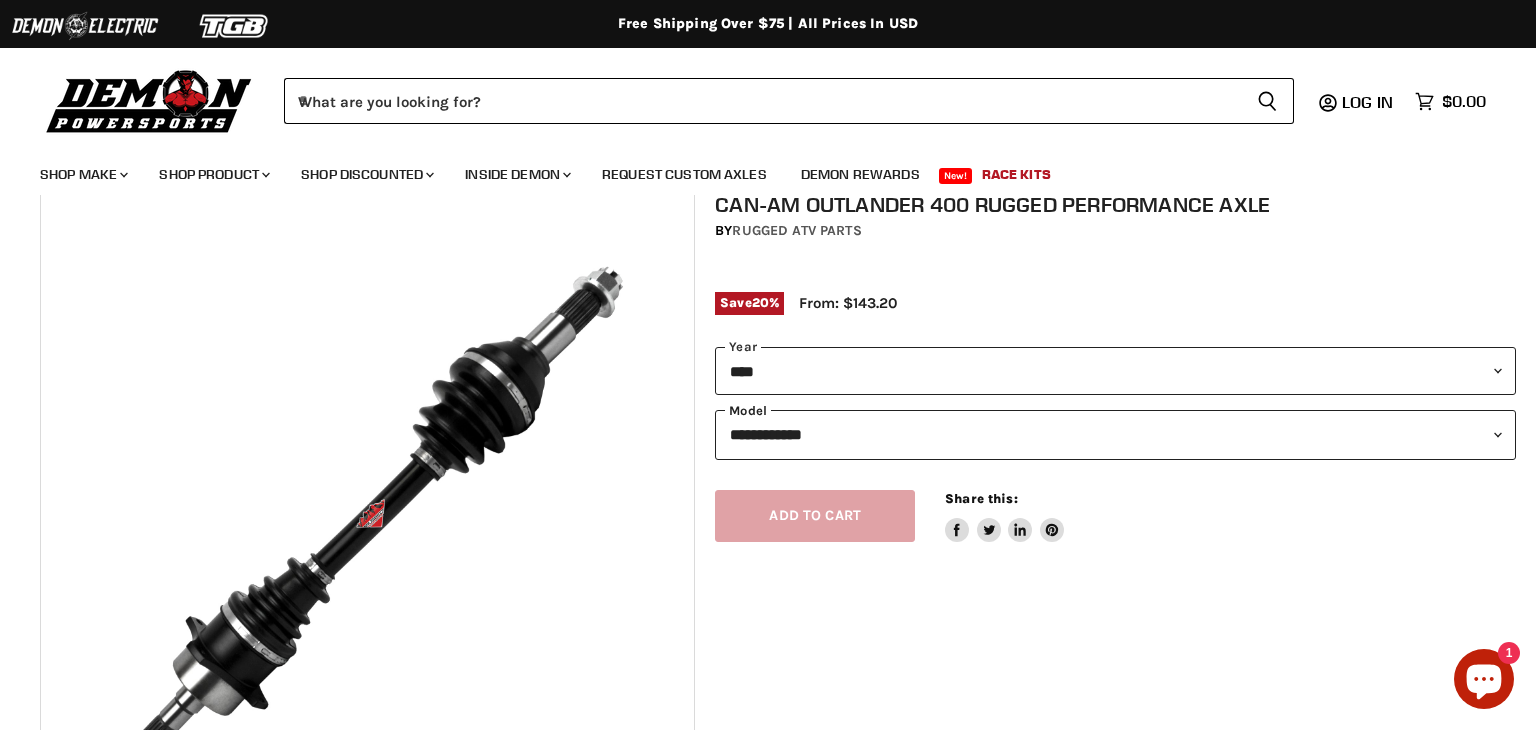 click on "**********" at bounding box center (1115, 434) 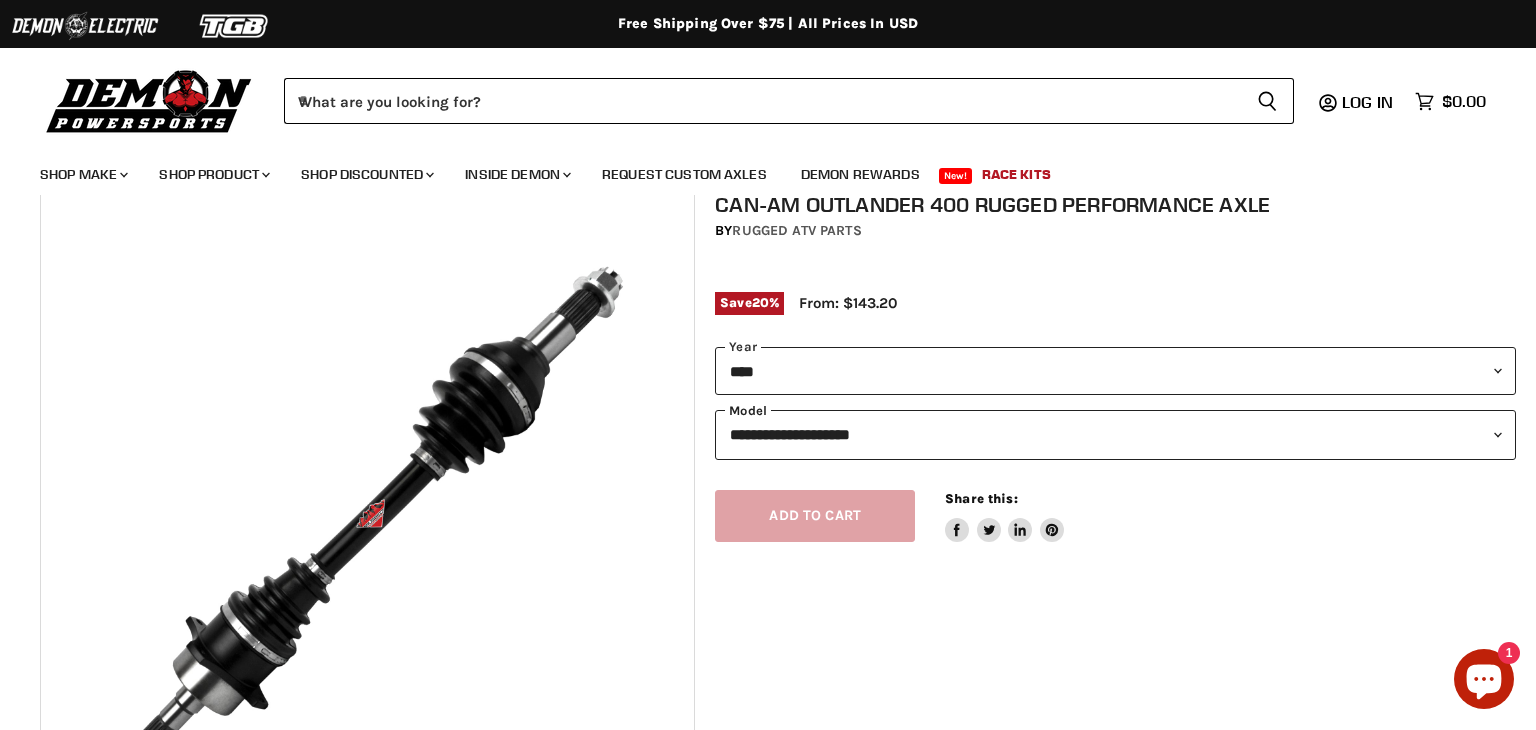 click on "**********" at bounding box center [1115, 434] 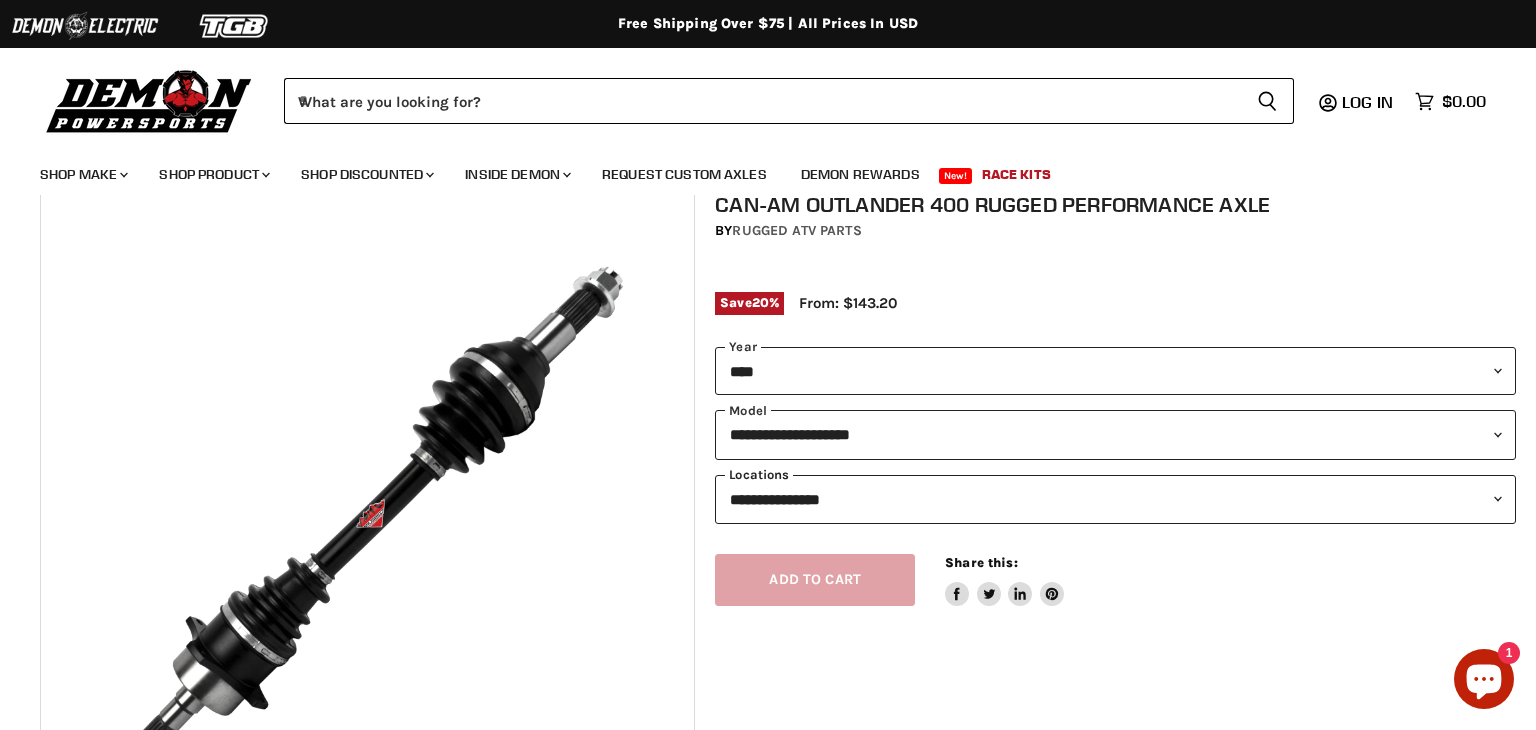 click on "**********" at bounding box center [1115, 499] 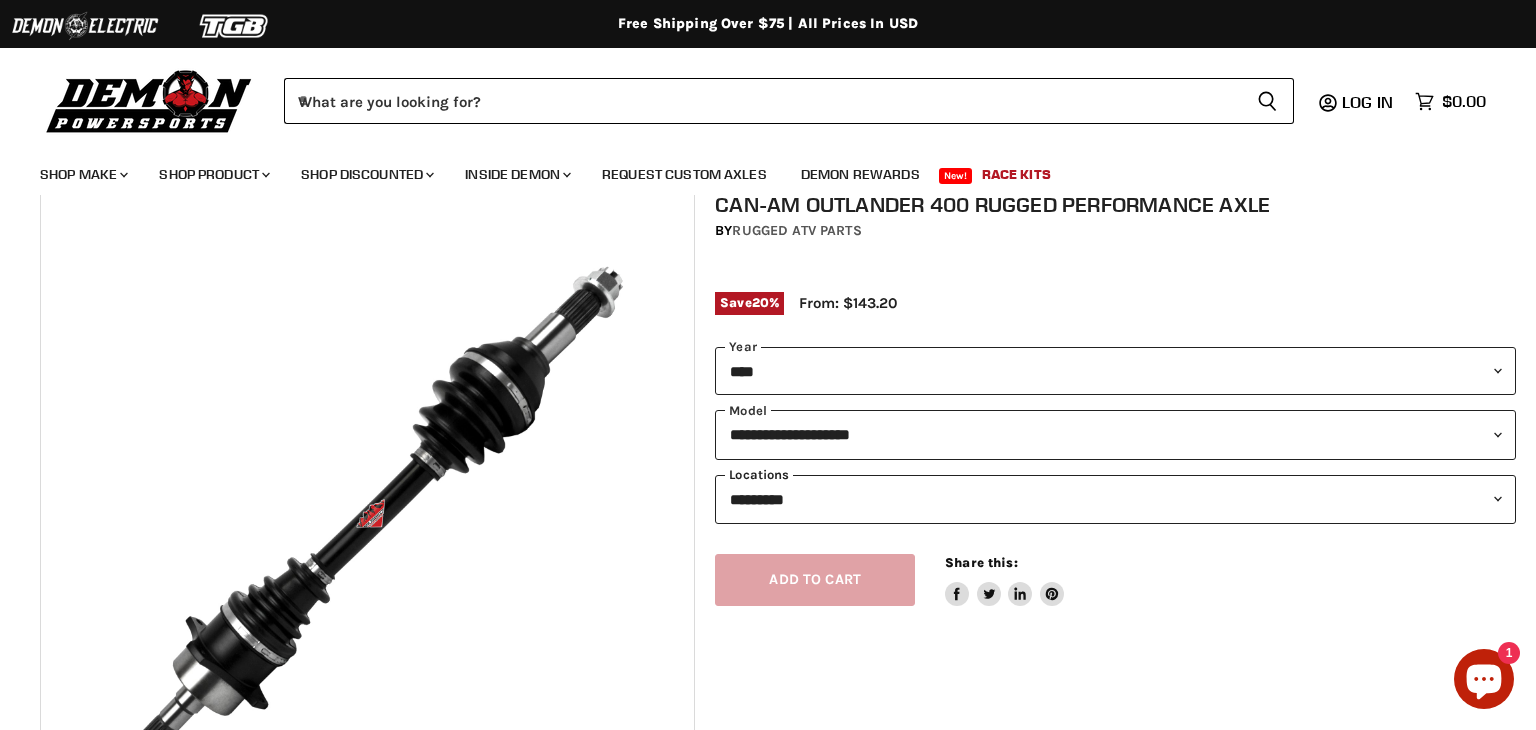 click on "**********" at bounding box center [1115, 499] 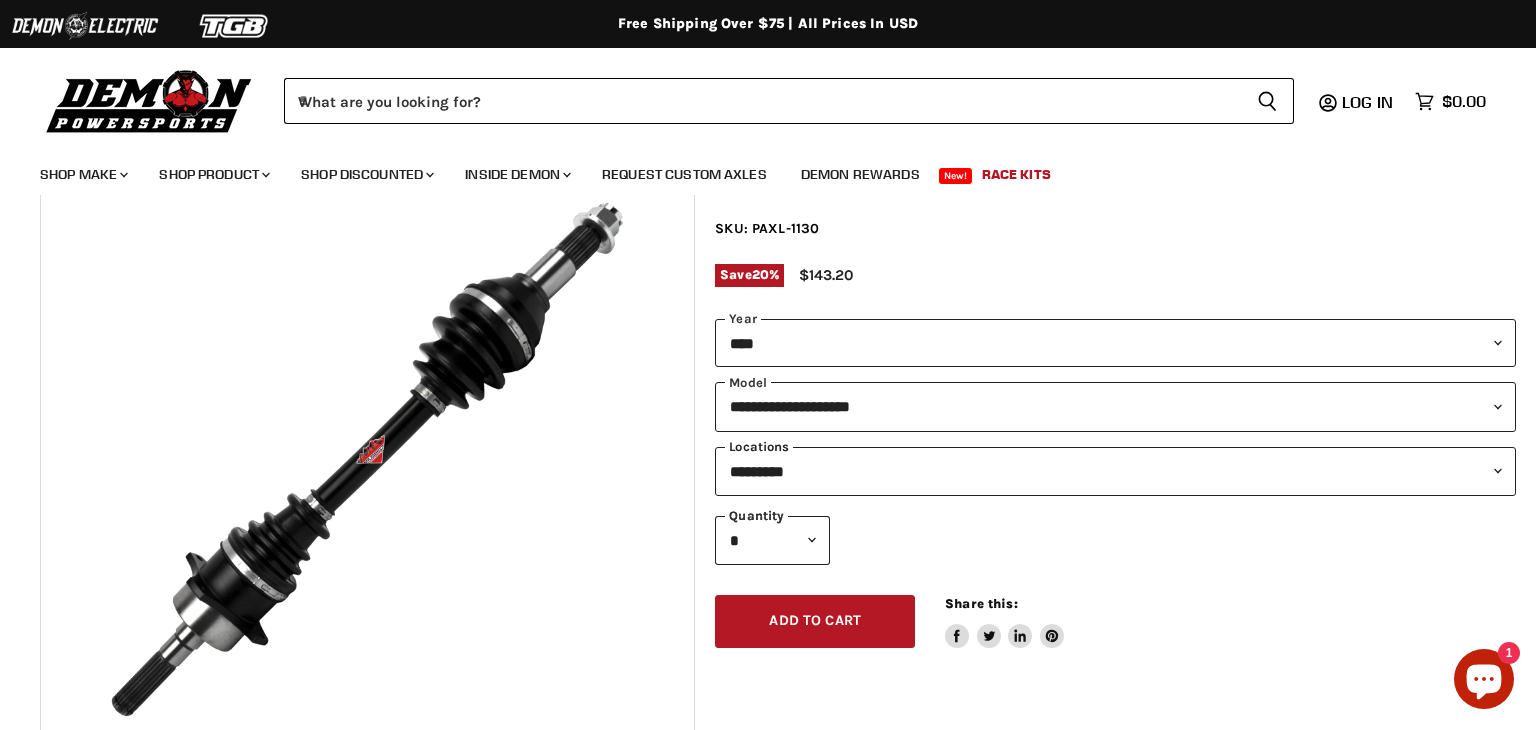 scroll, scrollTop: 123, scrollLeft: 0, axis: vertical 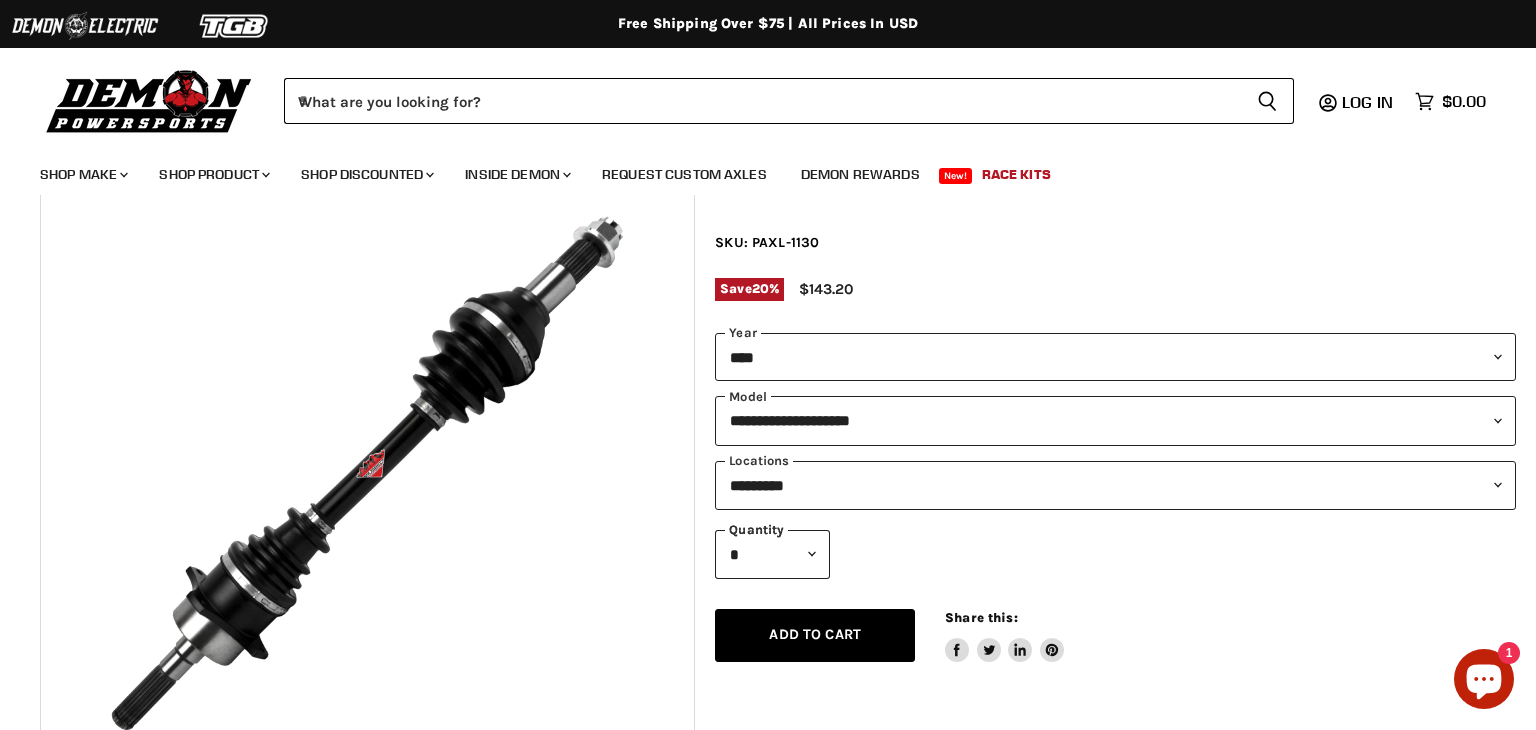 click on "Add to cart" at bounding box center [815, 634] 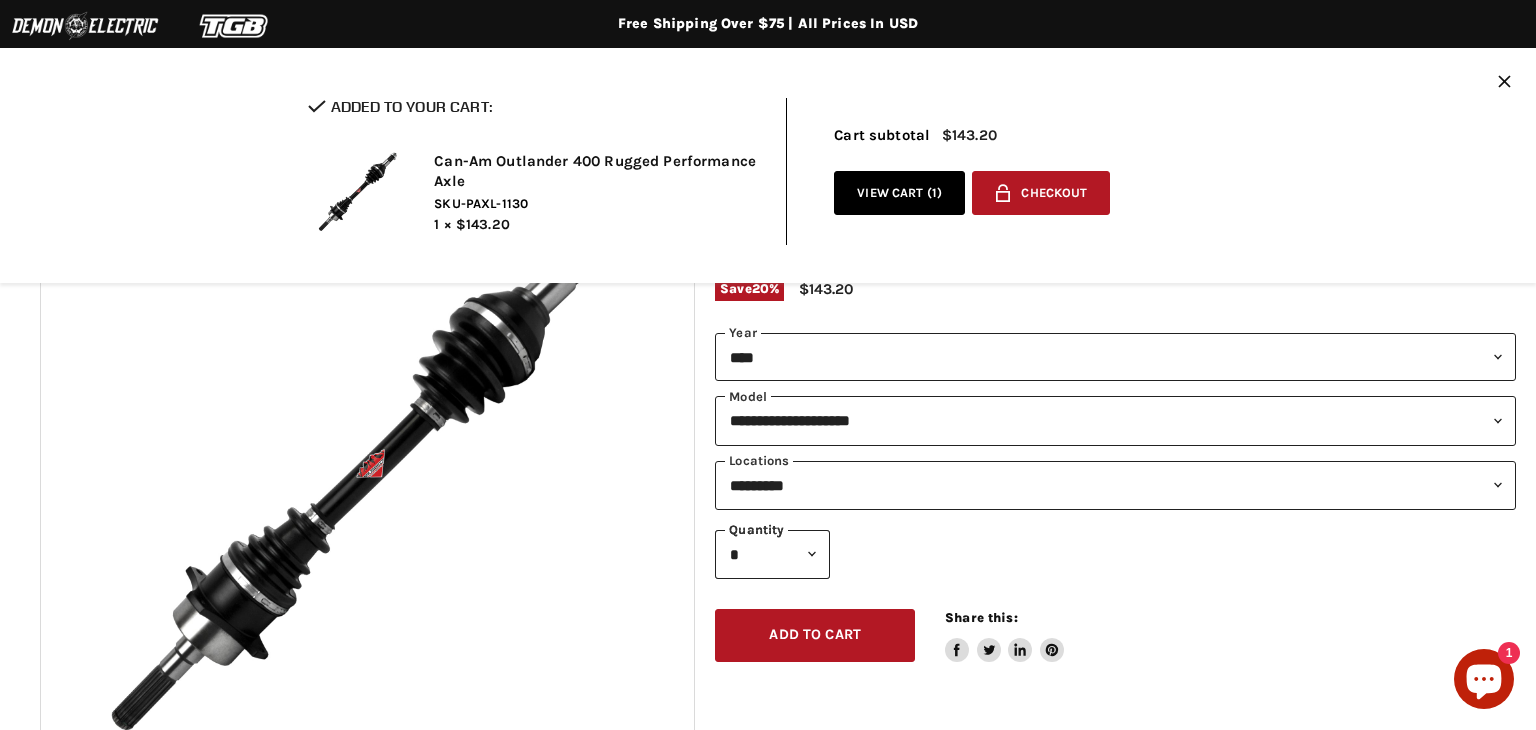 click on "**********" at bounding box center [1115, 485] 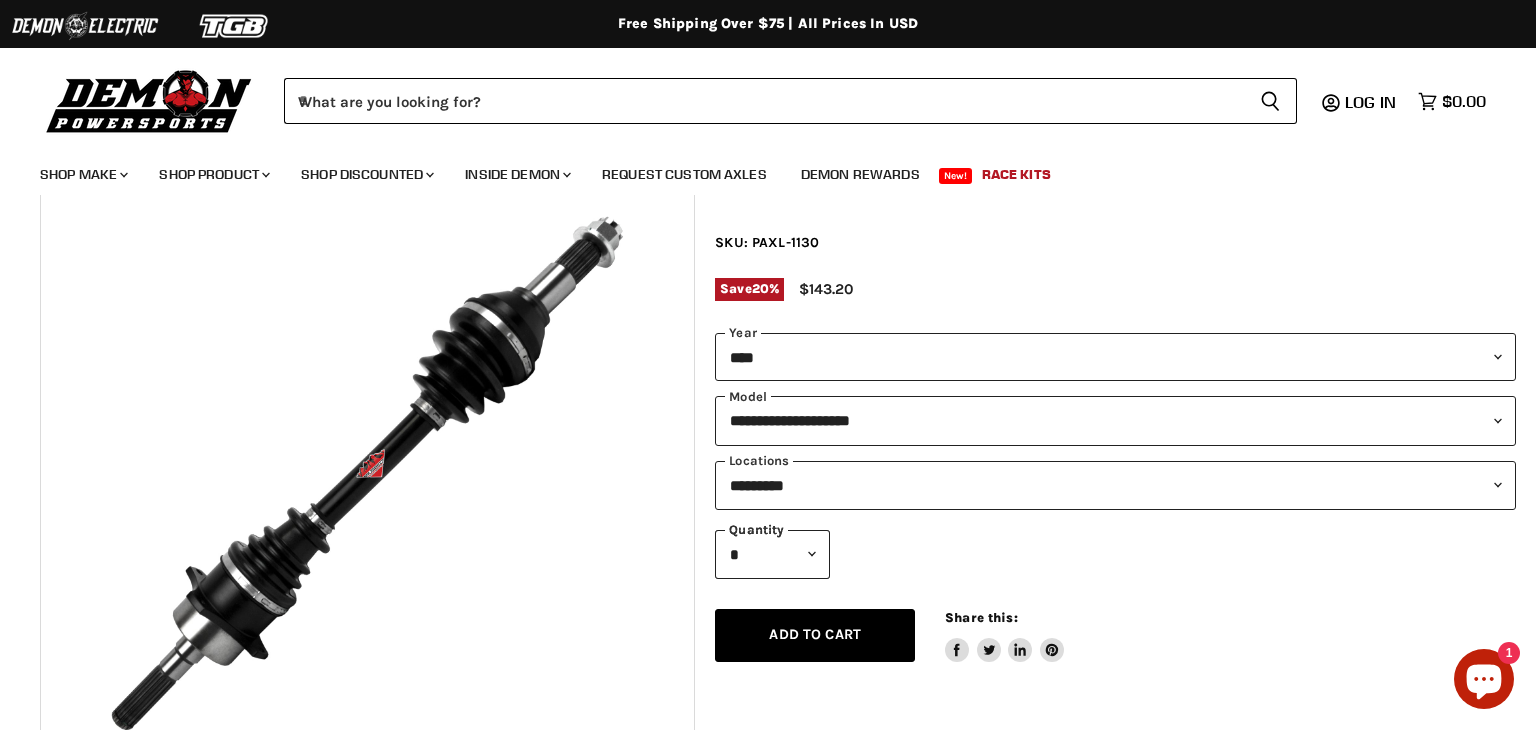 select on "**********" 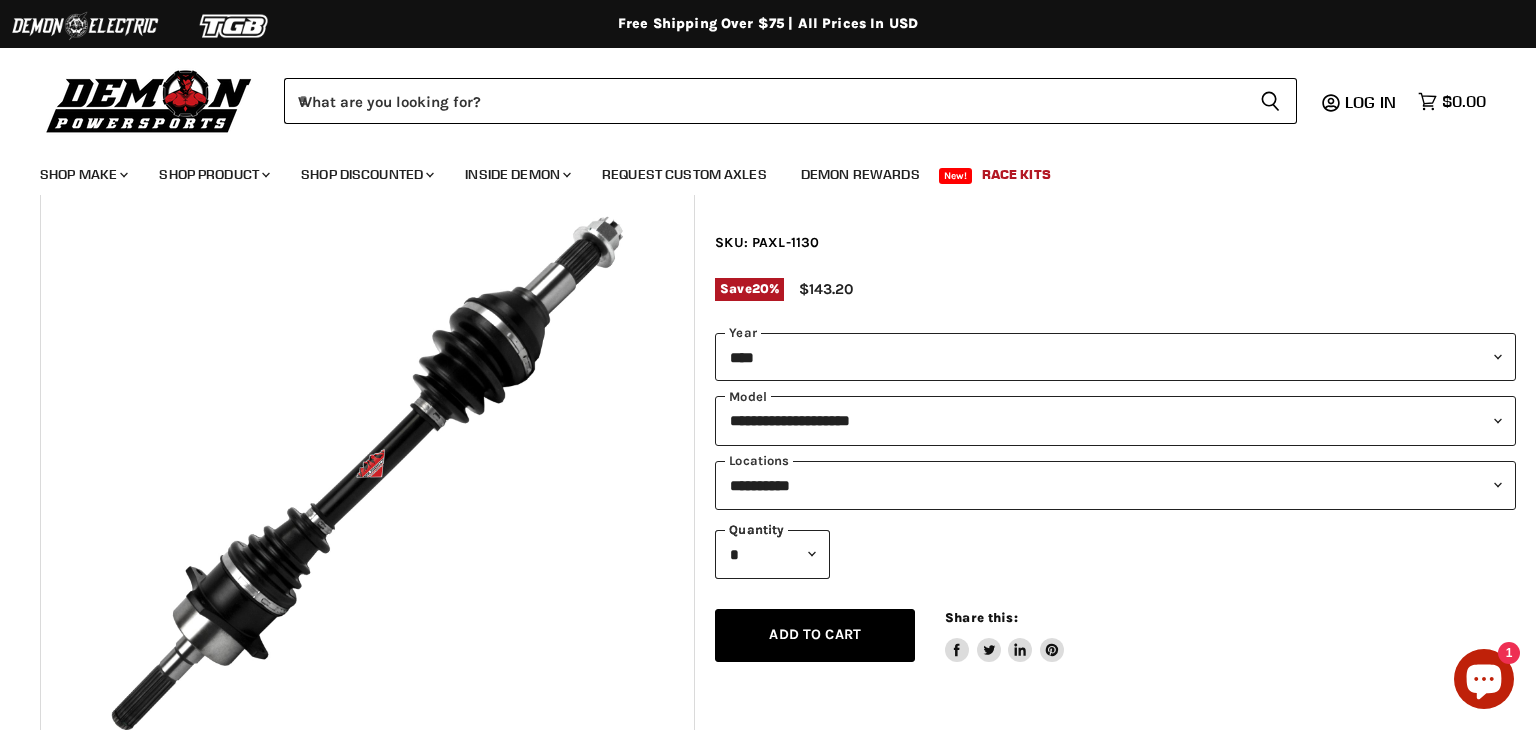 click on "**********" at bounding box center (1115, 485) 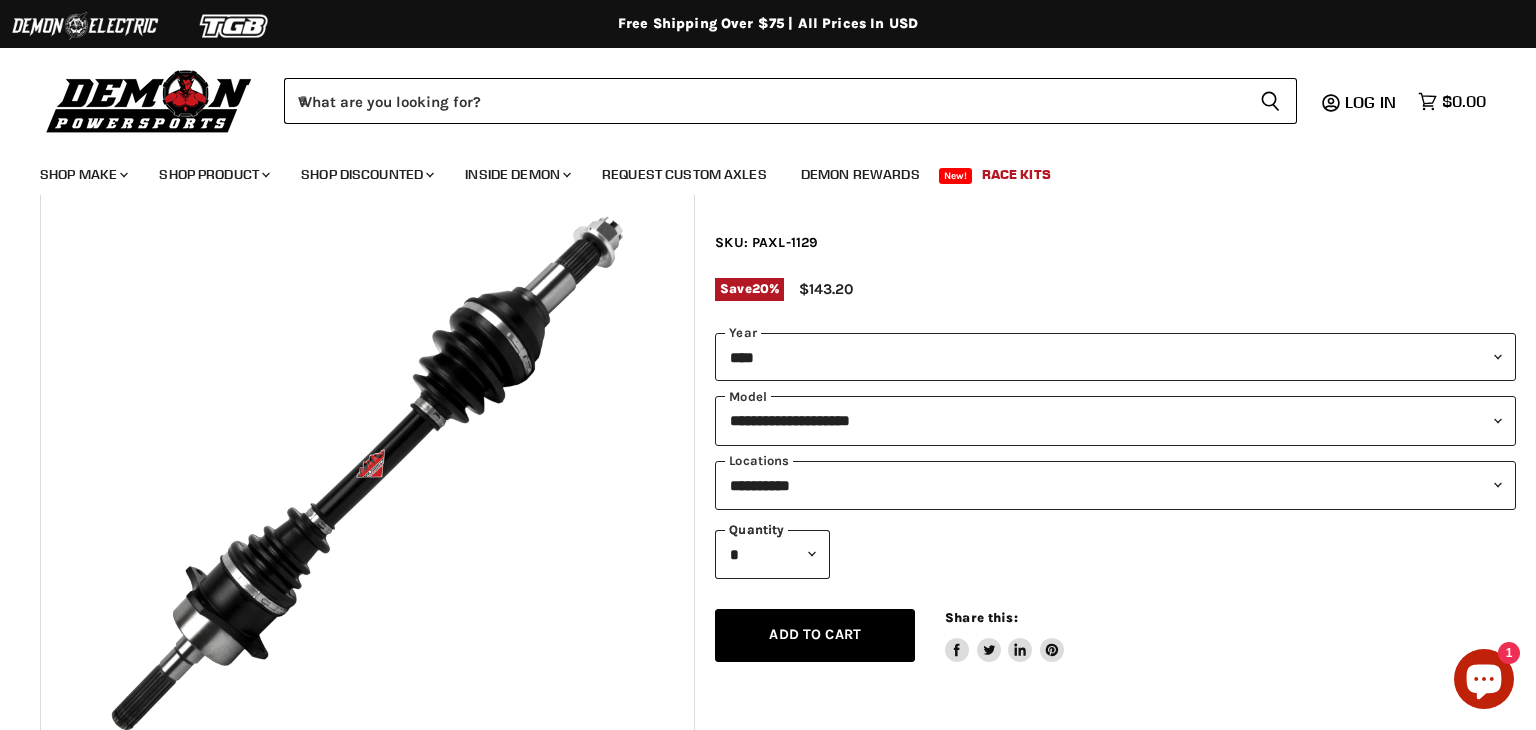 click on "Add to cart
Spinner icon" at bounding box center (815, 635) 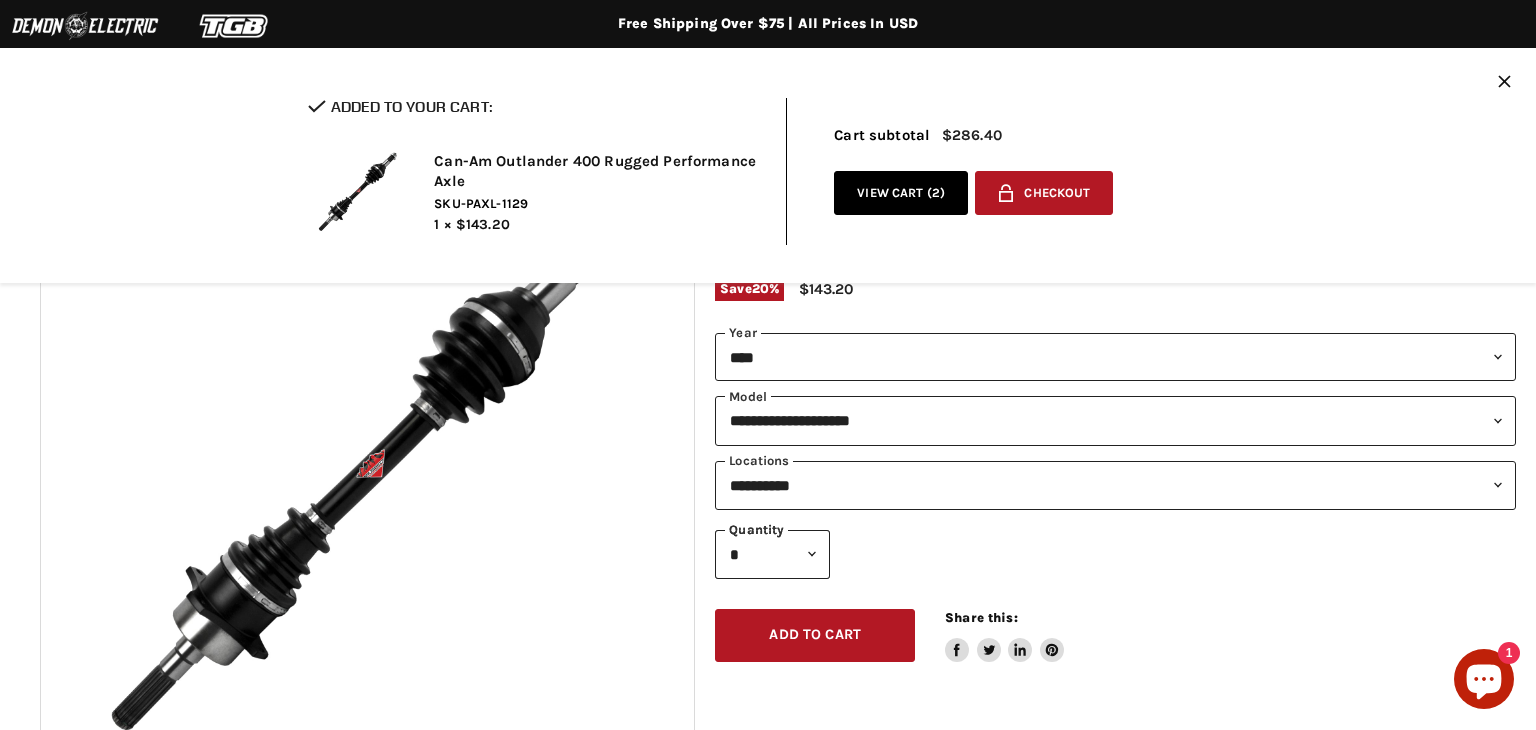 click on "View cart ( 2 )" at bounding box center (901, 193) 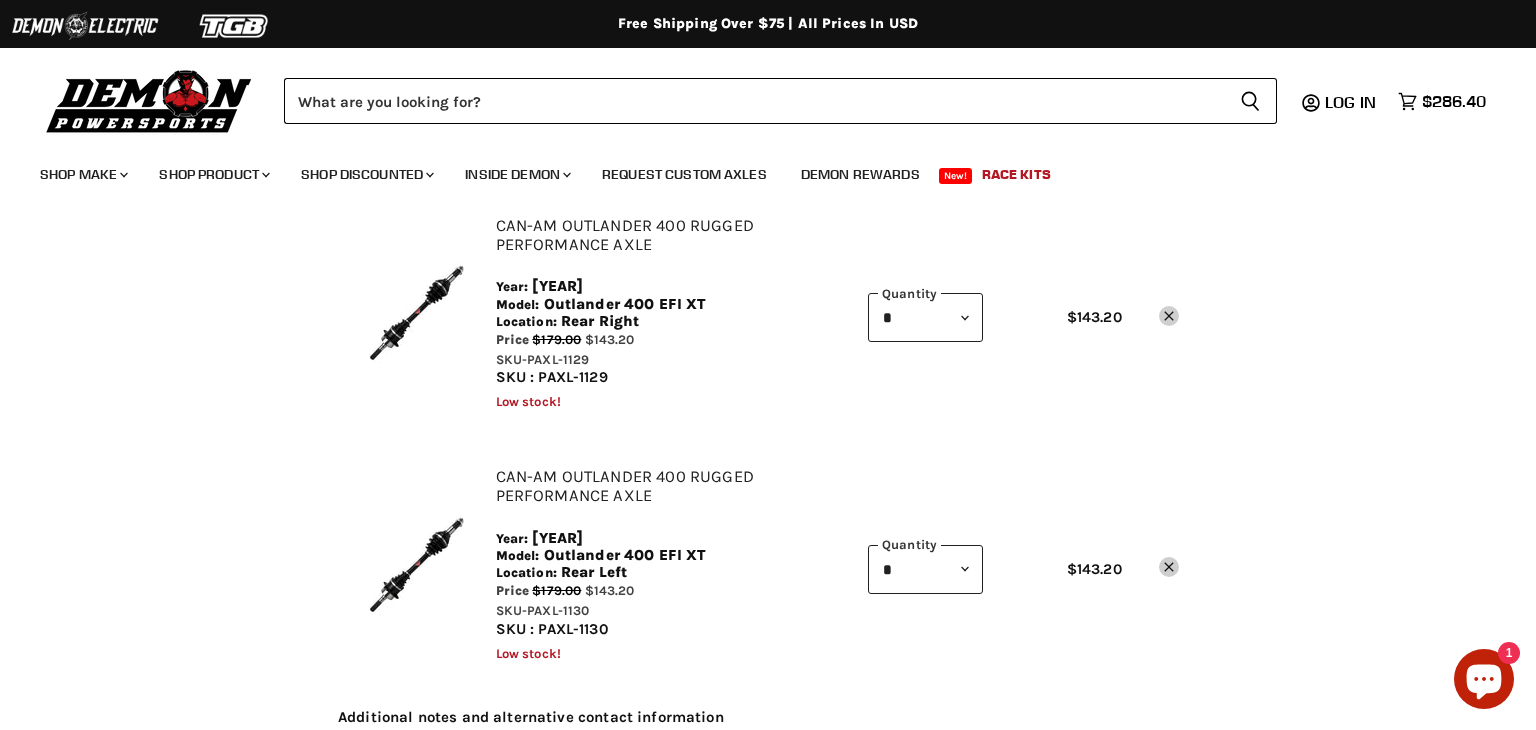 scroll, scrollTop: 137, scrollLeft: 0, axis: vertical 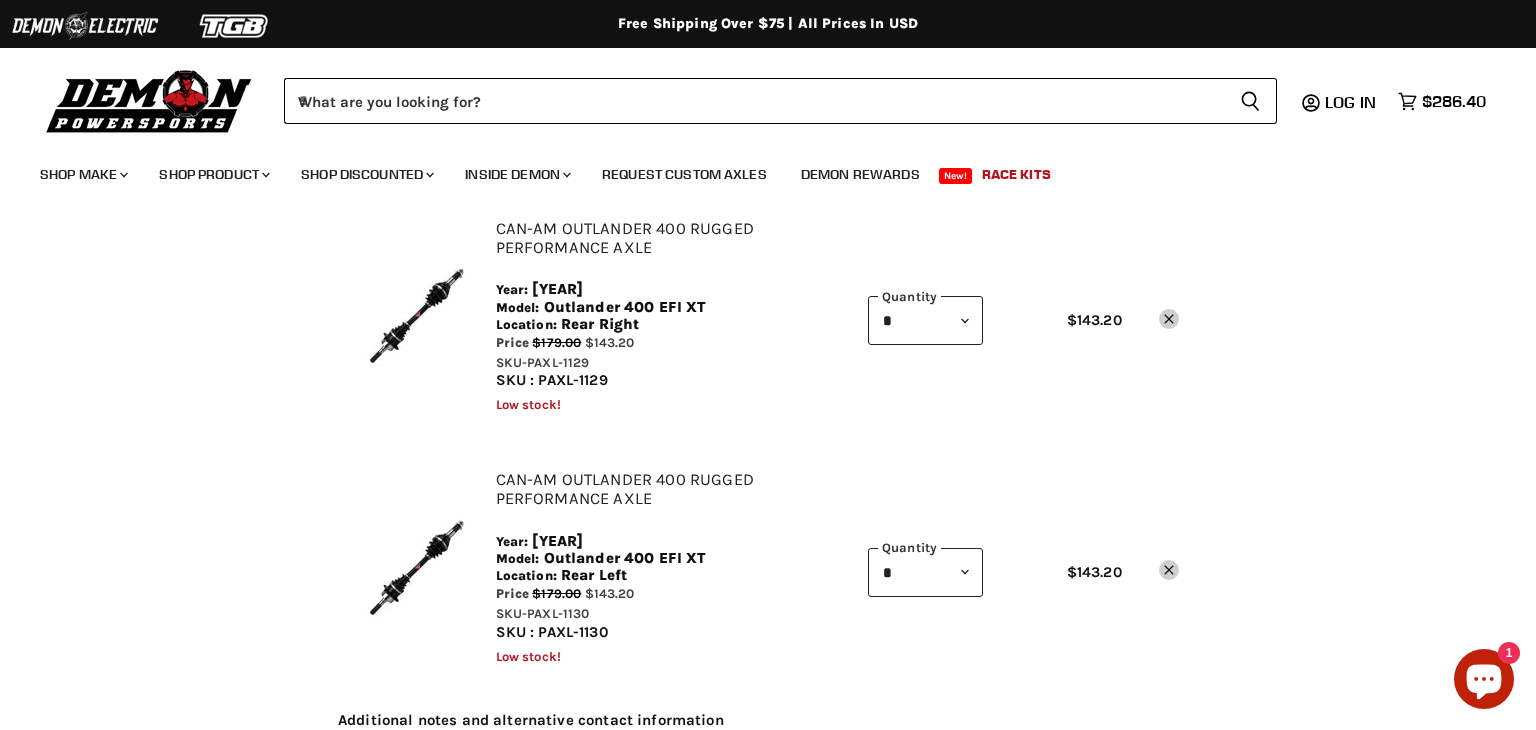 click on "Can-Am Outlander 400 Rugged Performance Axle
Year:
[YEAR]
Model:
Outlander 400 EFI XT
Location:
Rear Right
*" at bounding box center (768, 690) 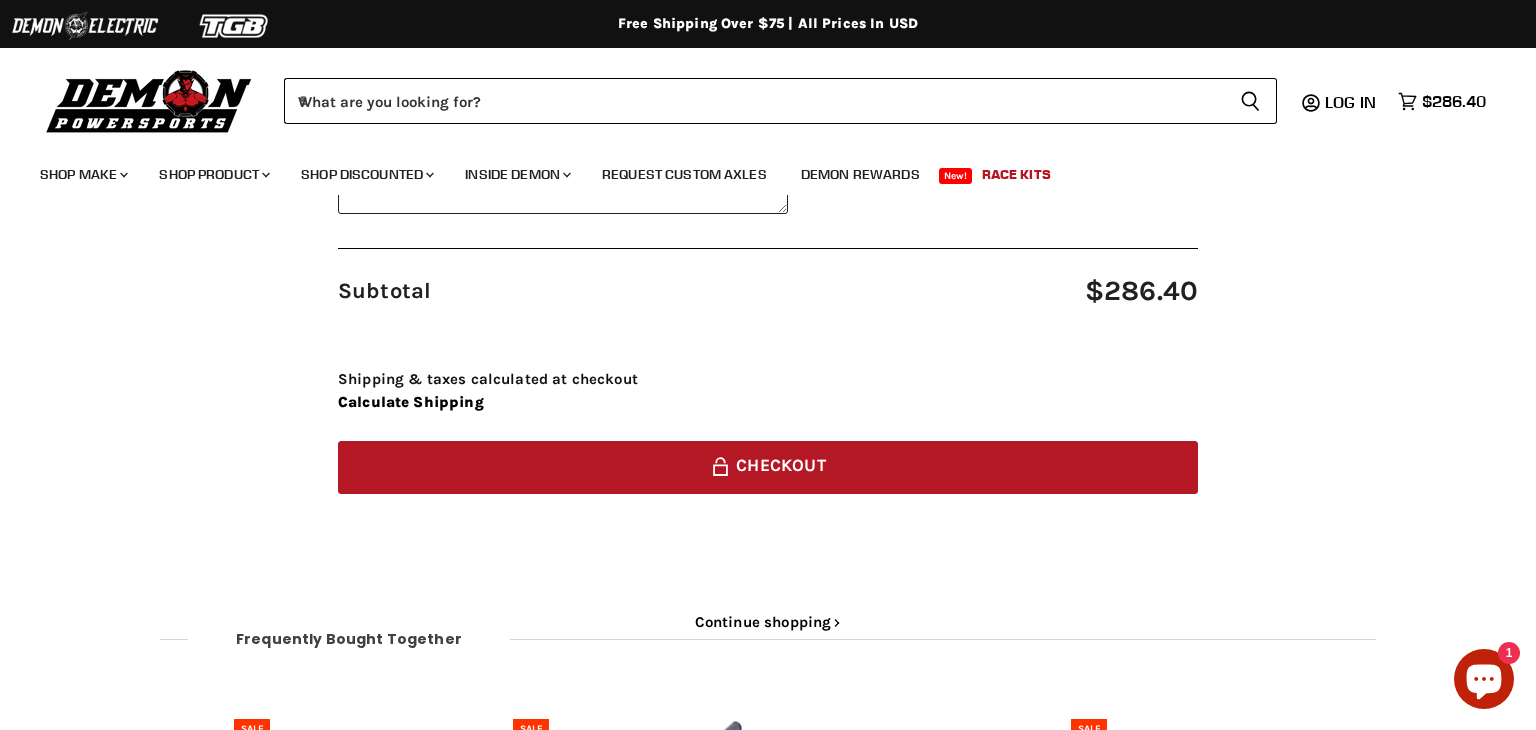 scroll, scrollTop: 773, scrollLeft: 0, axis: vertical 